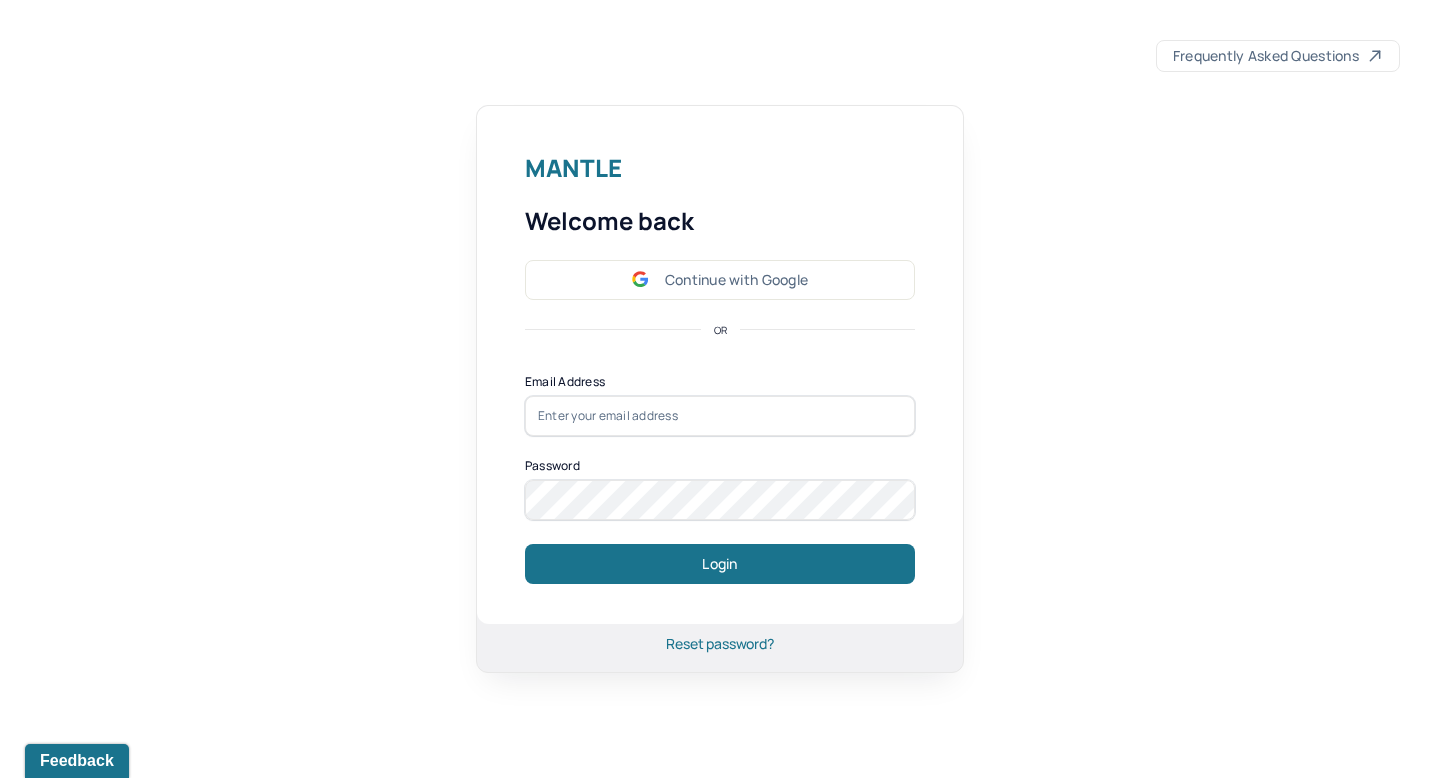 scroll, scrollTop: 0, scrollLeft: 0, axis: both 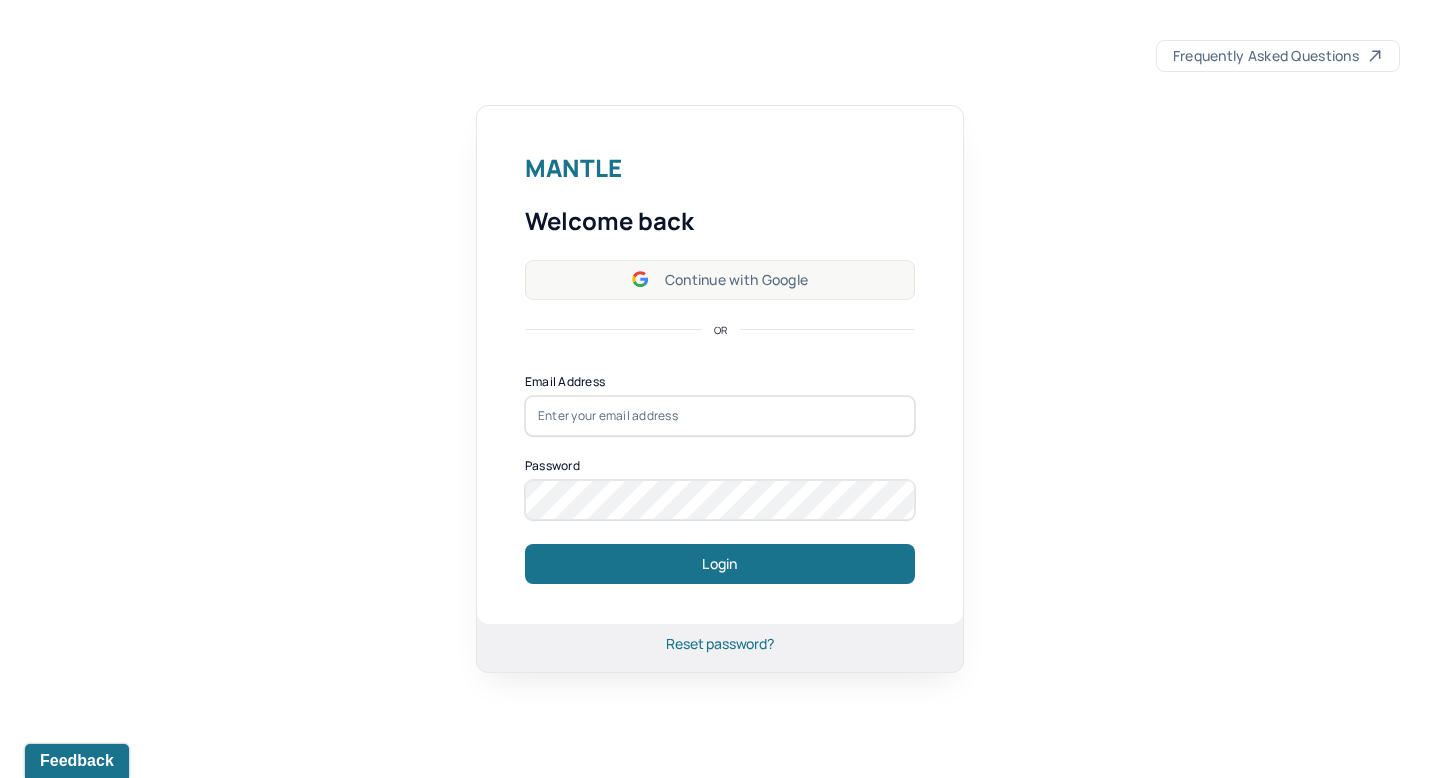 click on "Continue with Google" at bounding box center [720, 280] 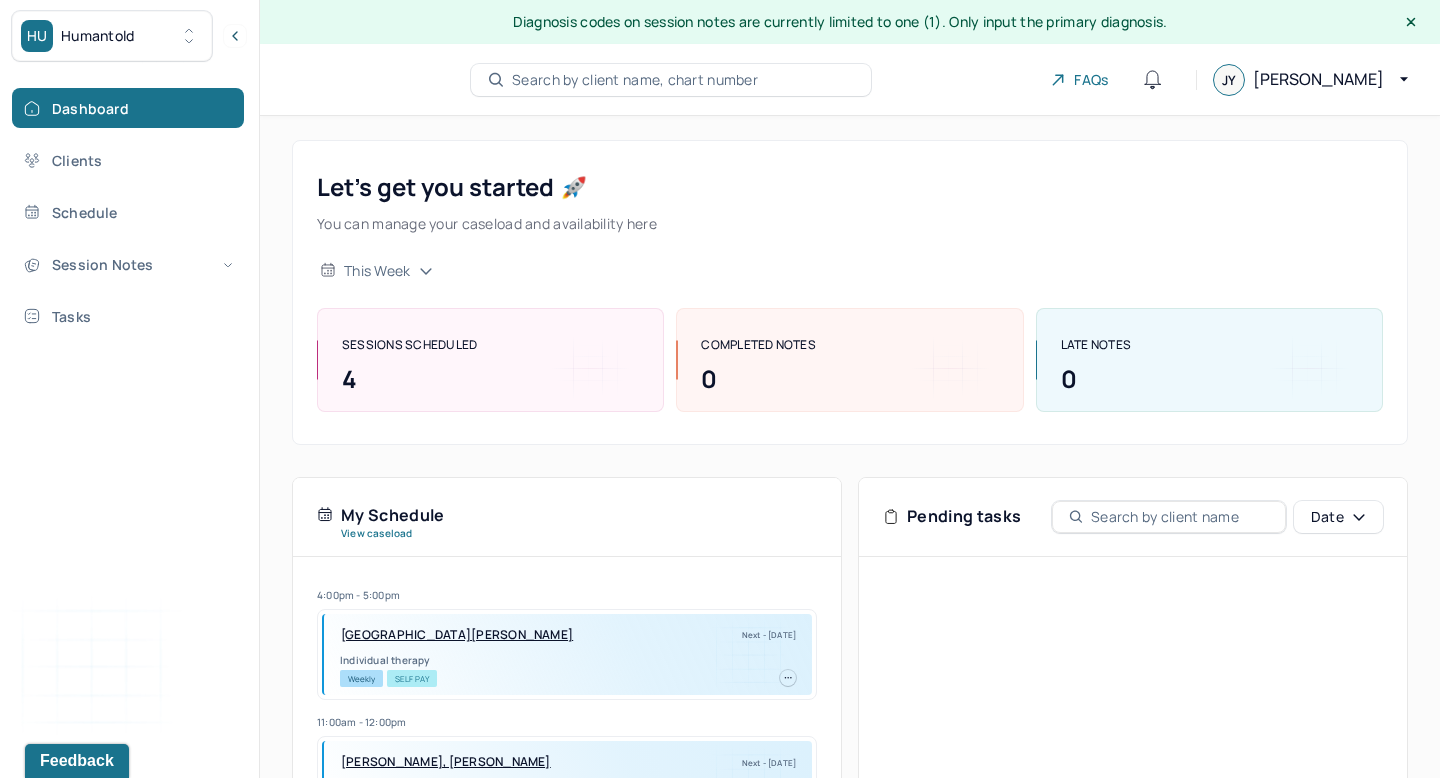 scroll, scrollTop: 159, scrollLeft: 0, axis: vertical 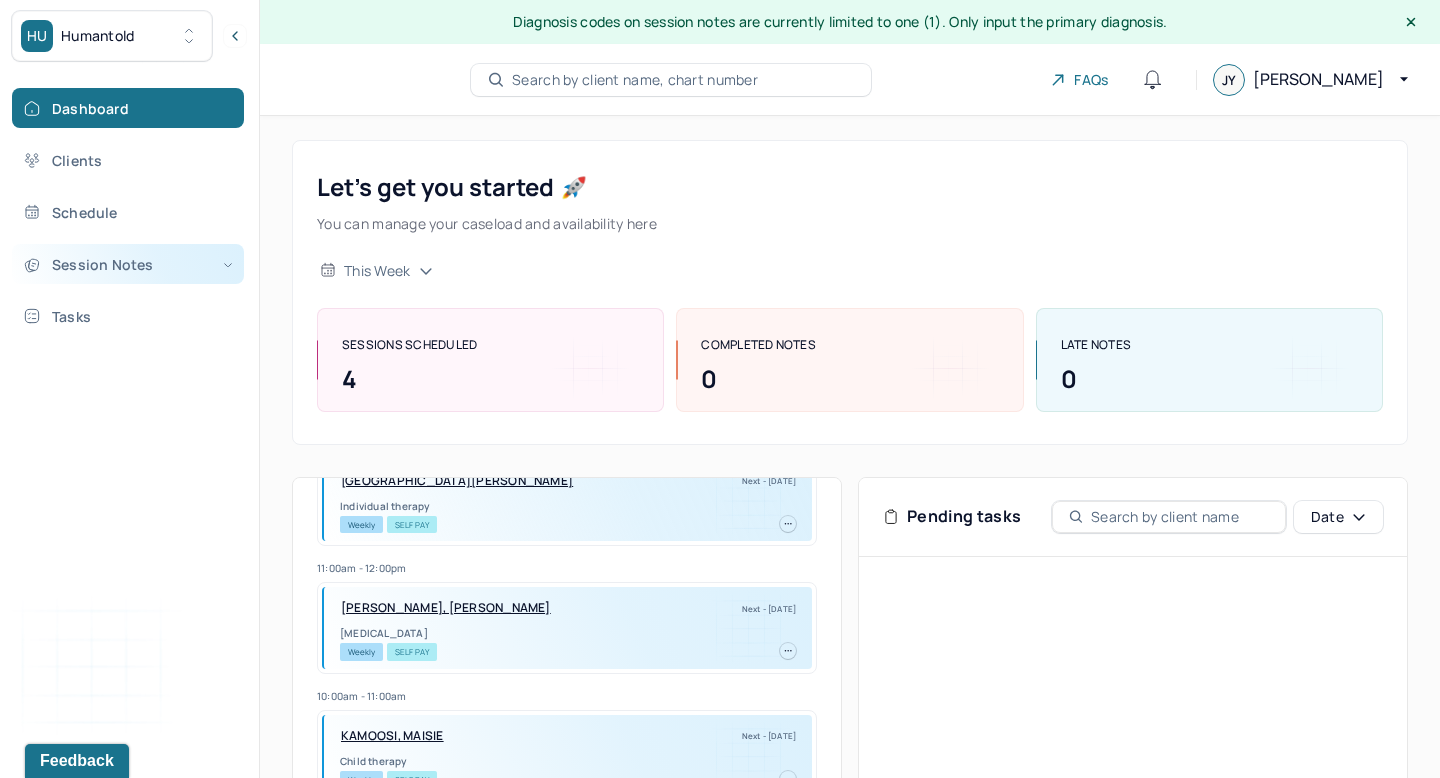 click on "Session Notes" at bounding box center (128, 264) 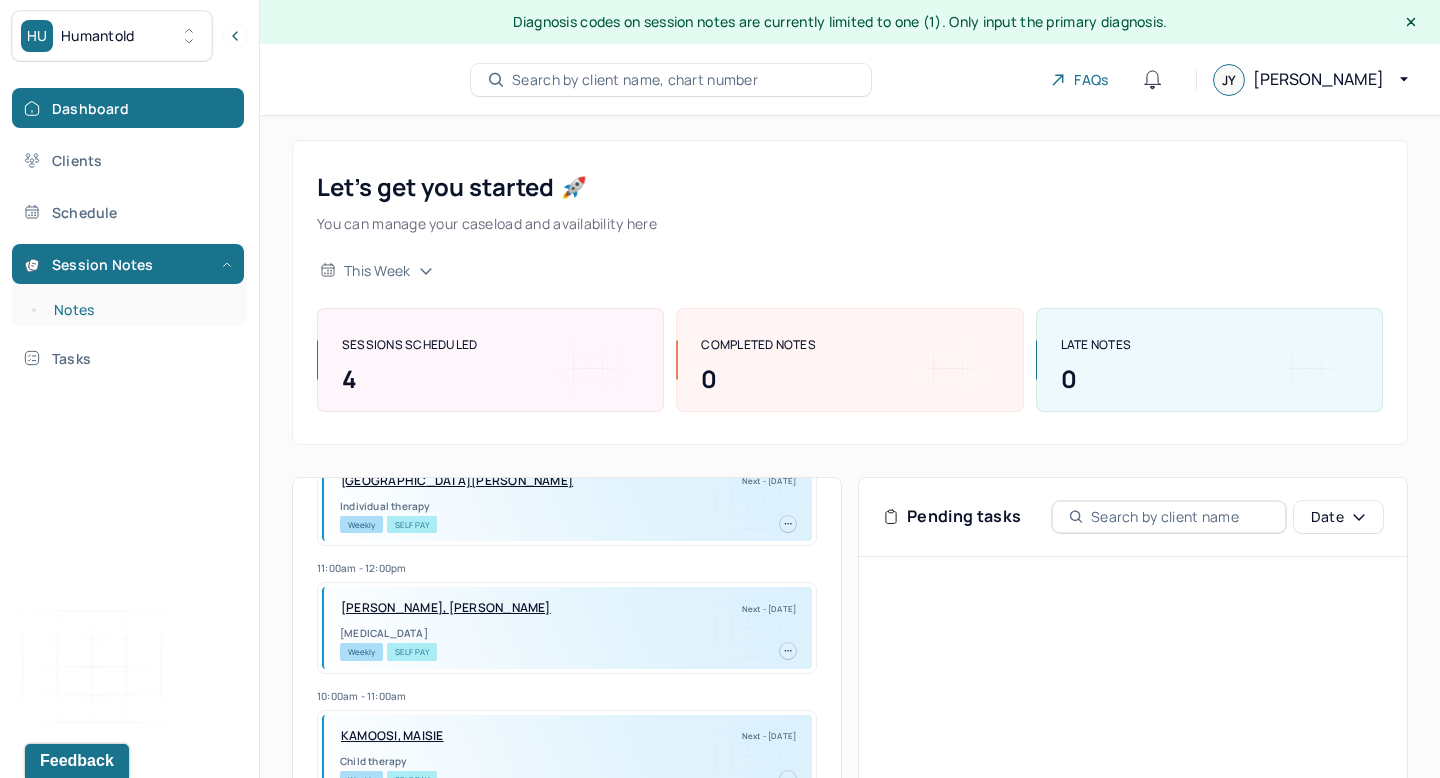 click on "Notes" at bounding box center (139, 310) 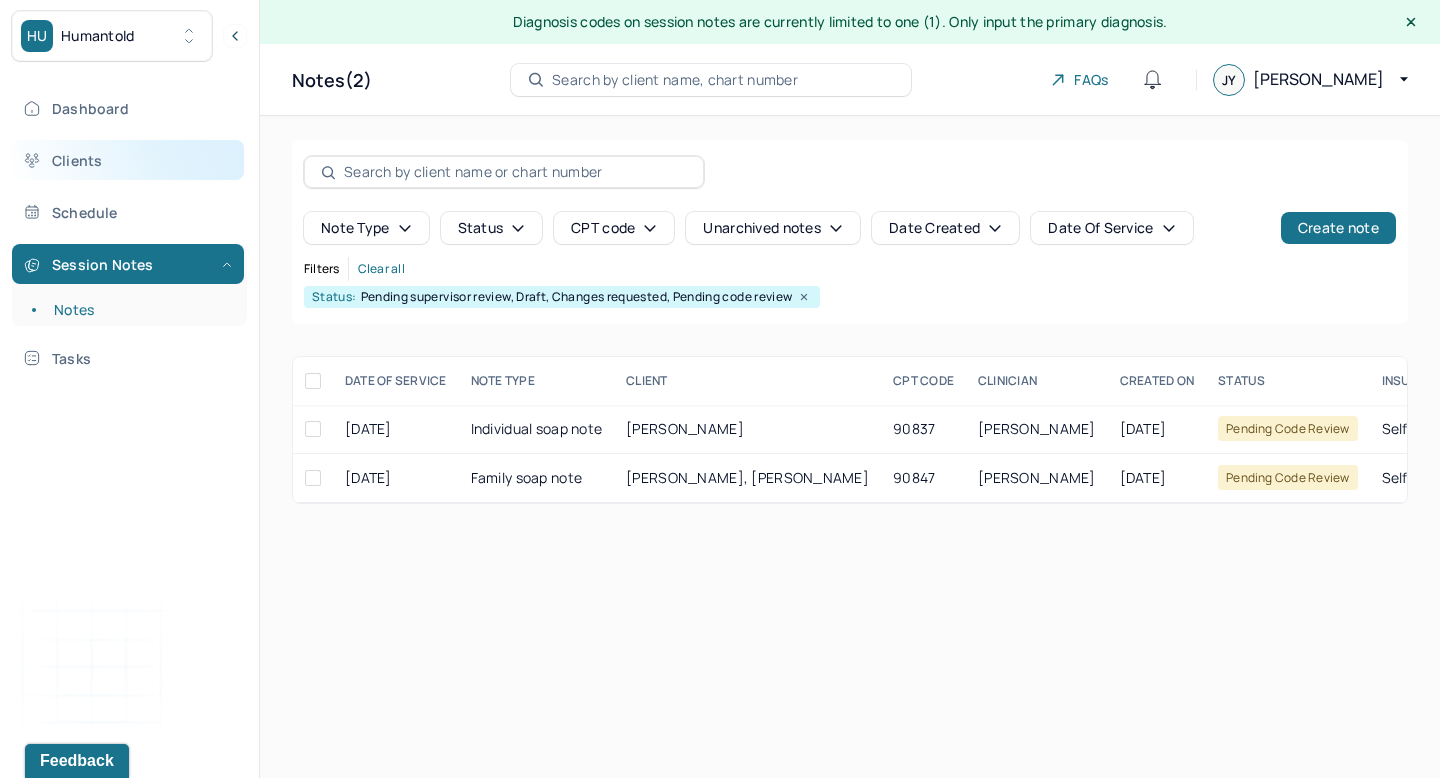 click on "Clients" at bounding box center [128, 160] 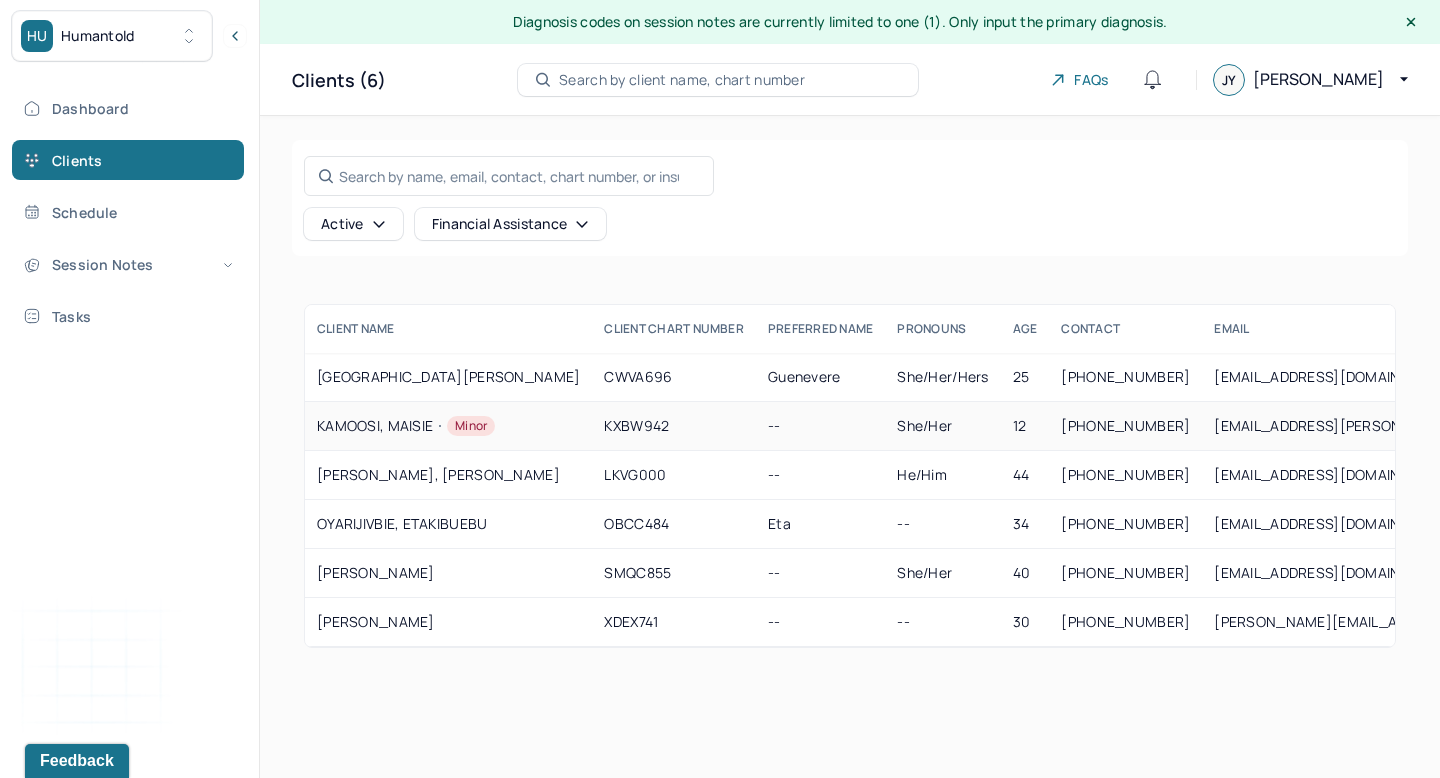 click on "KAMOOSI, [PERSON_NAME]" at bounding box center (448, 426) 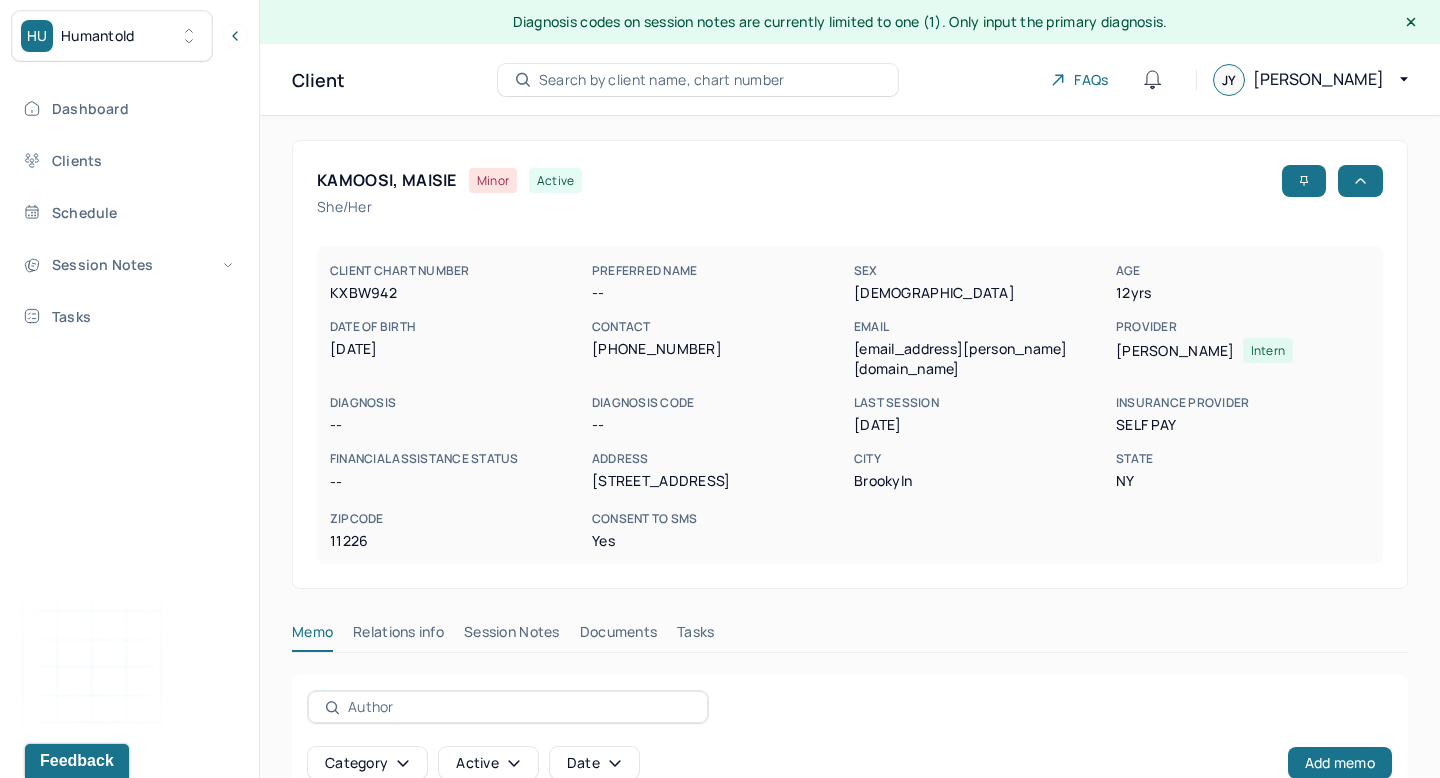 click on "Session Notes" at bounding box center [512, 636] 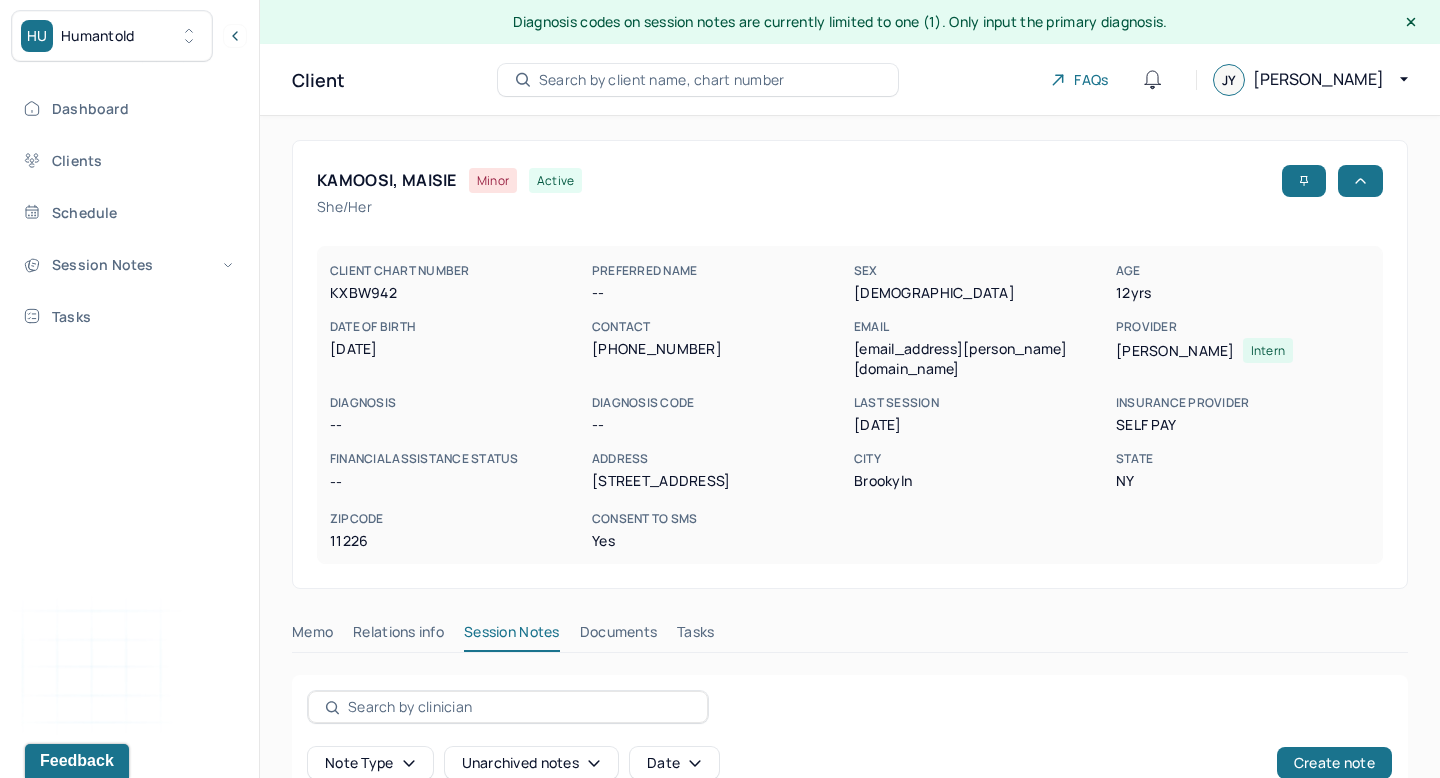 scroll, scrollTop: 156, scrollLeft: 0, axis: vertical 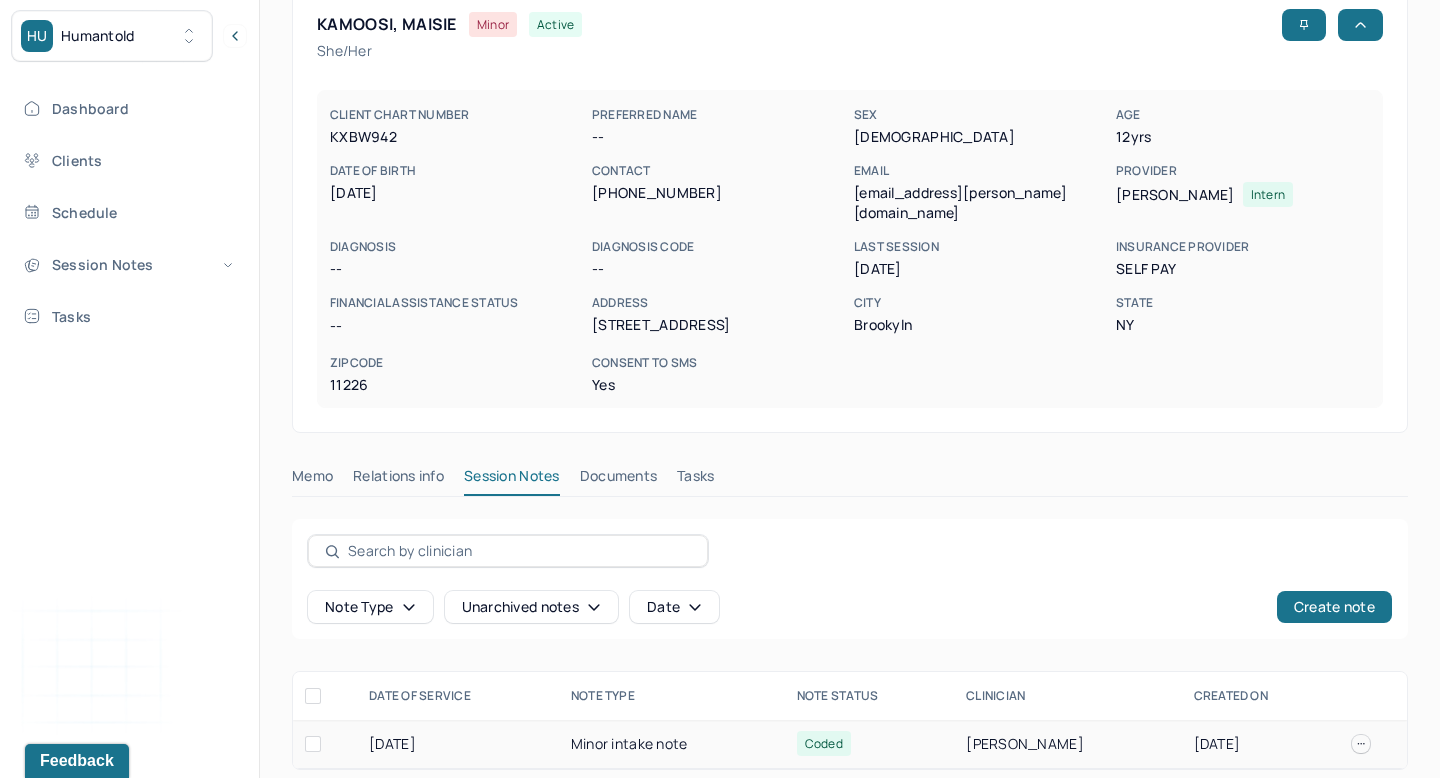 click on "Minor intake note" at bounding box center [672, 744] 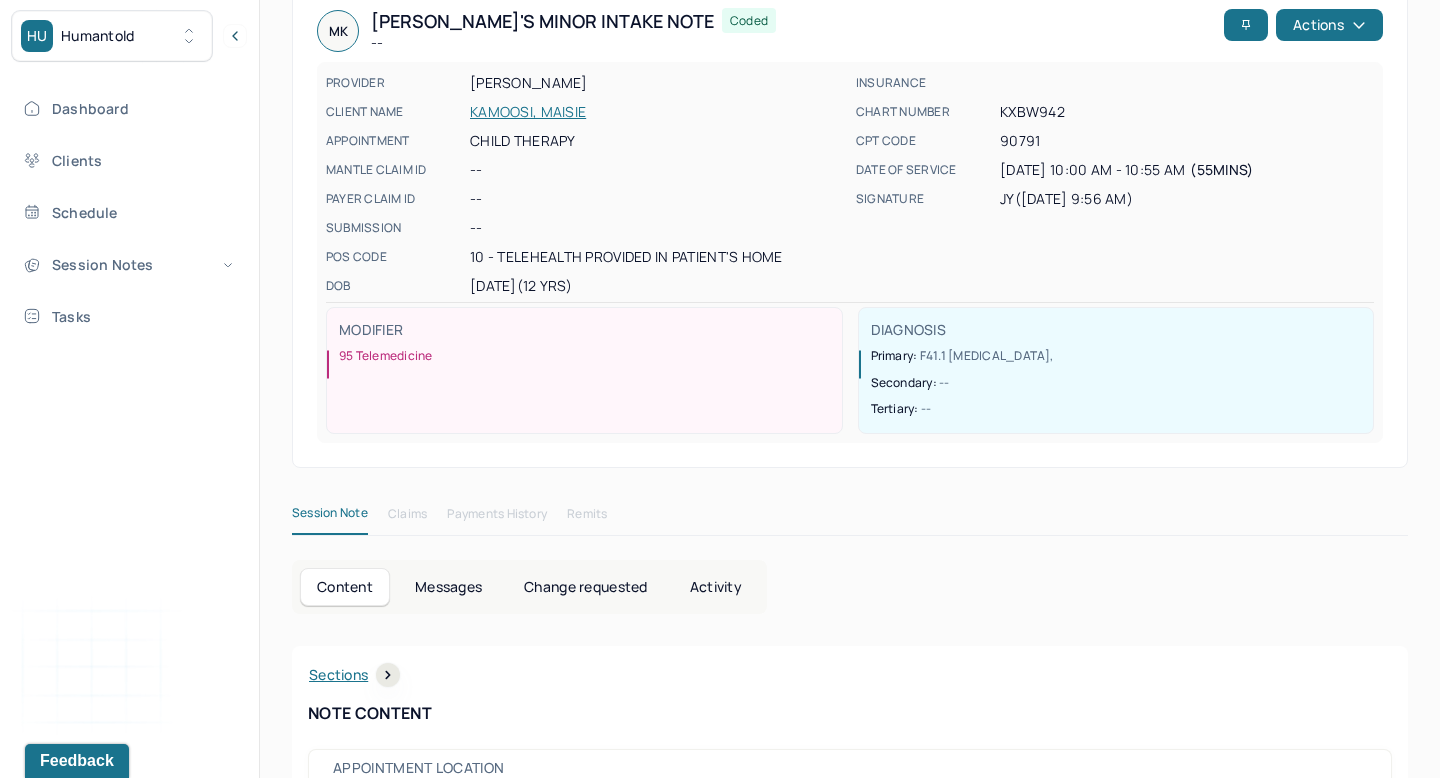 click on "Activity" at bounding box center (716, 587) 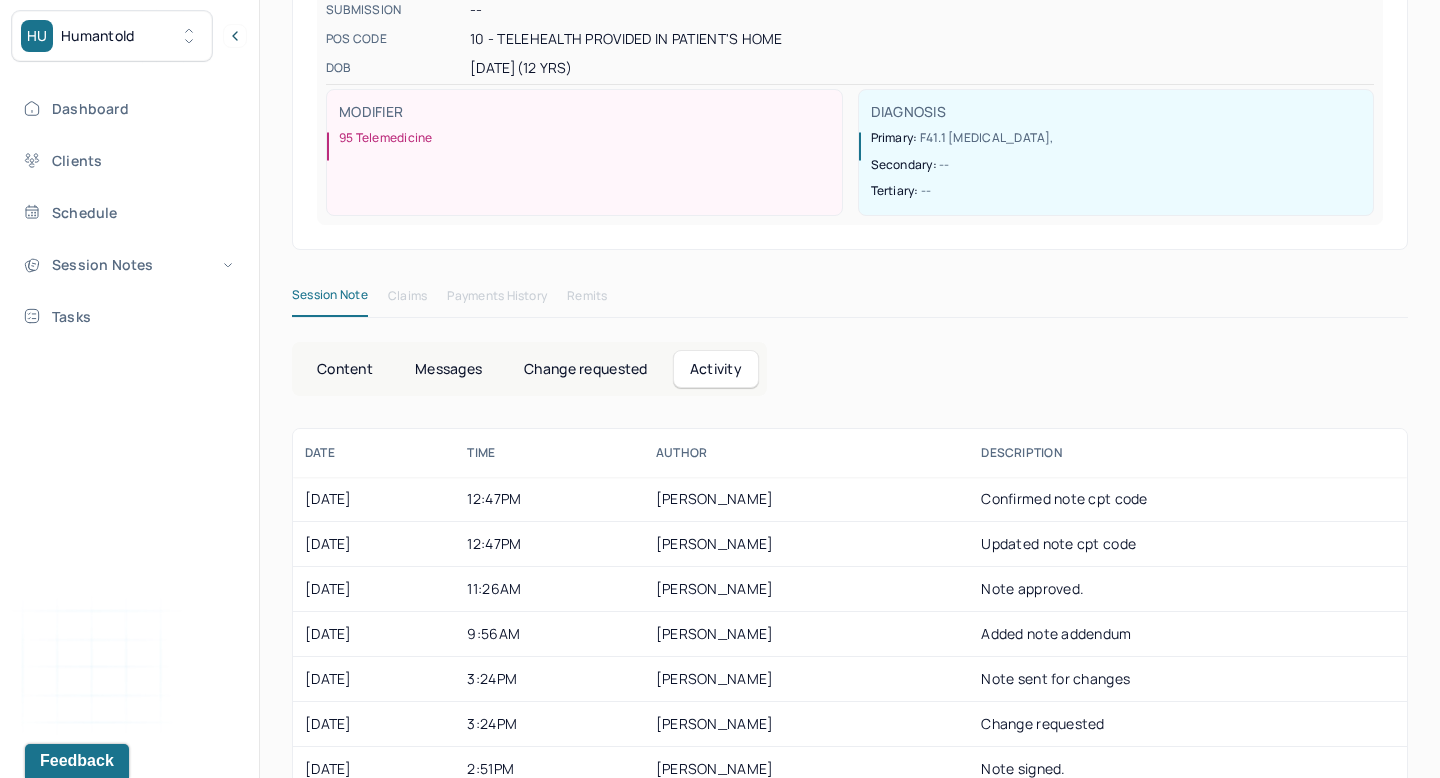 scroll, scrollTop: 368, scrollLeft: 0, axis: vertical 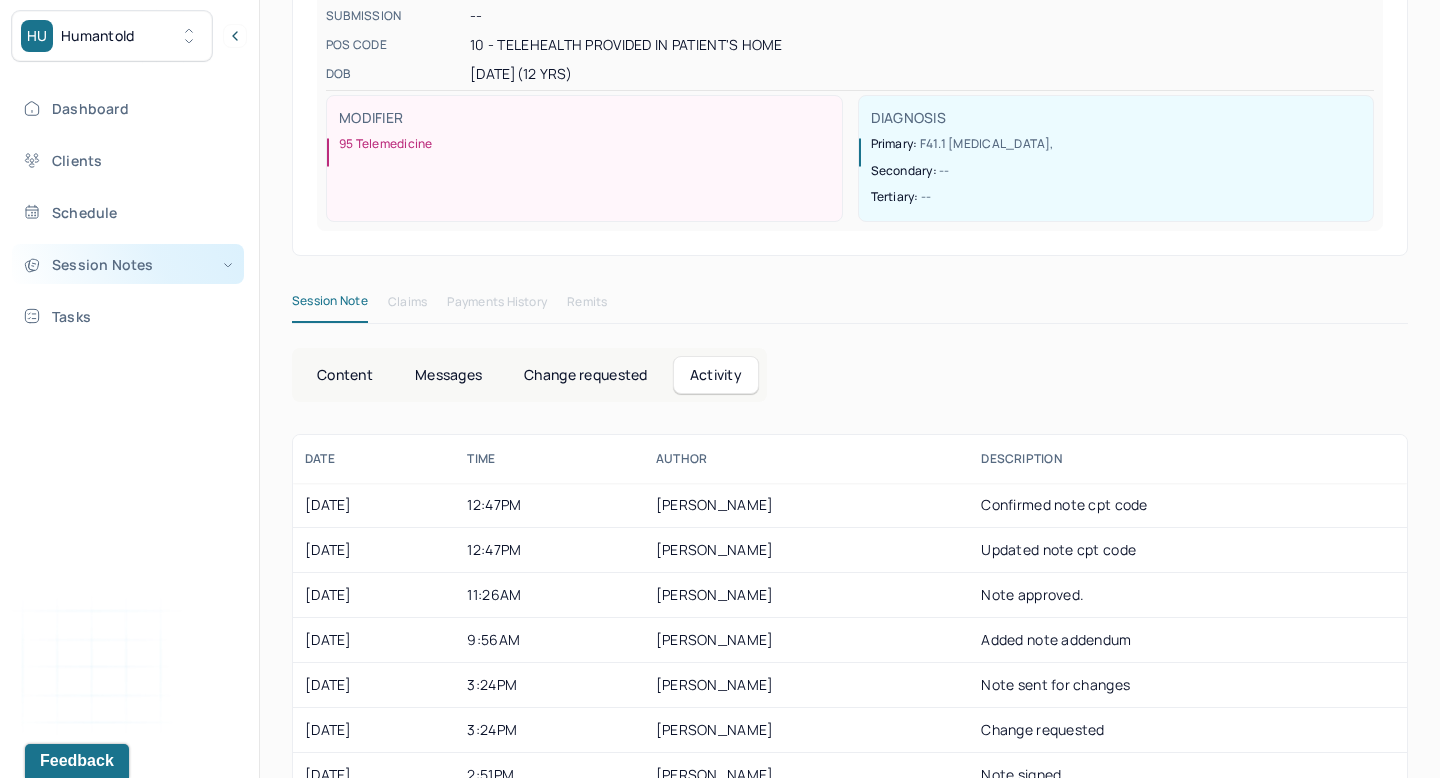 click on "Session Notes" at bounding box center [128, 264] 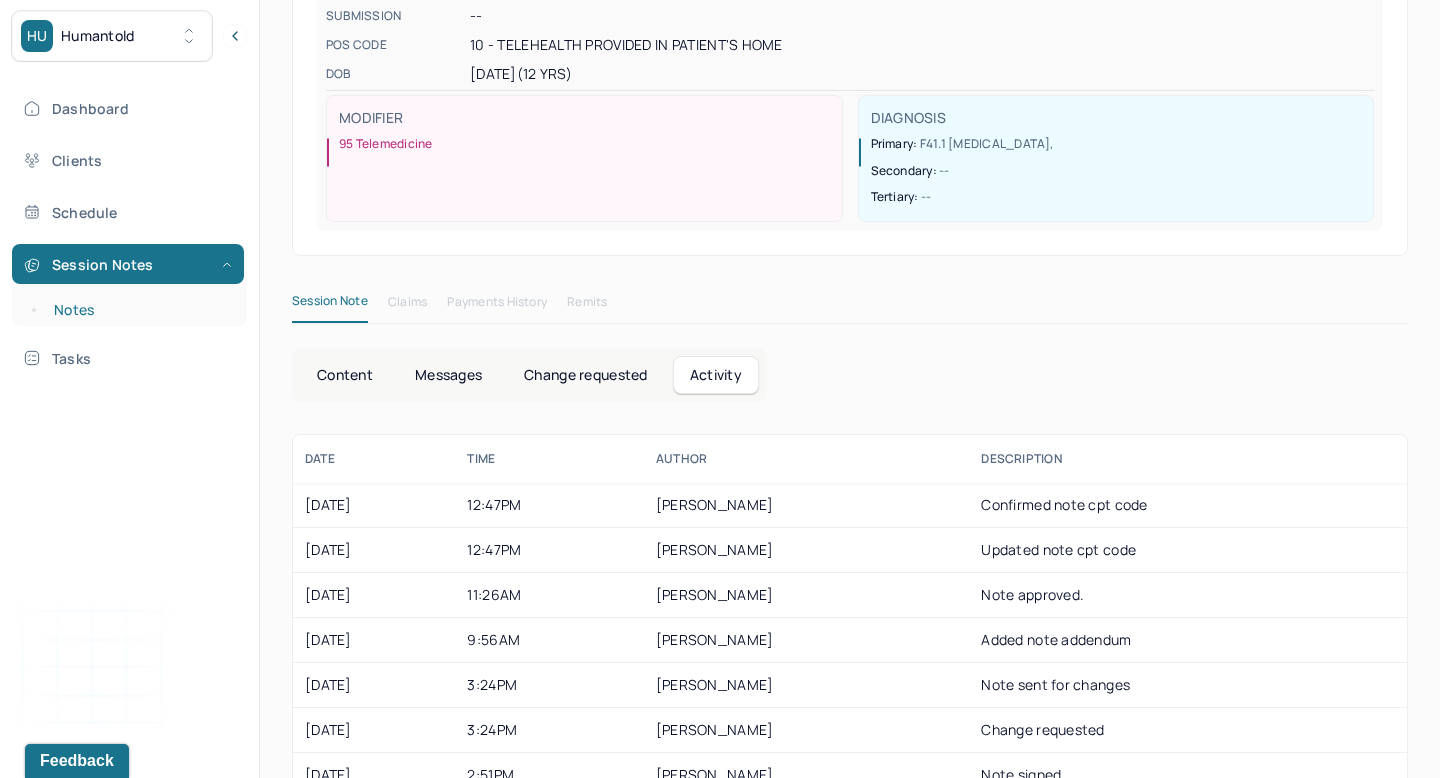 click on "Notes" at bounding box center (139, 310) 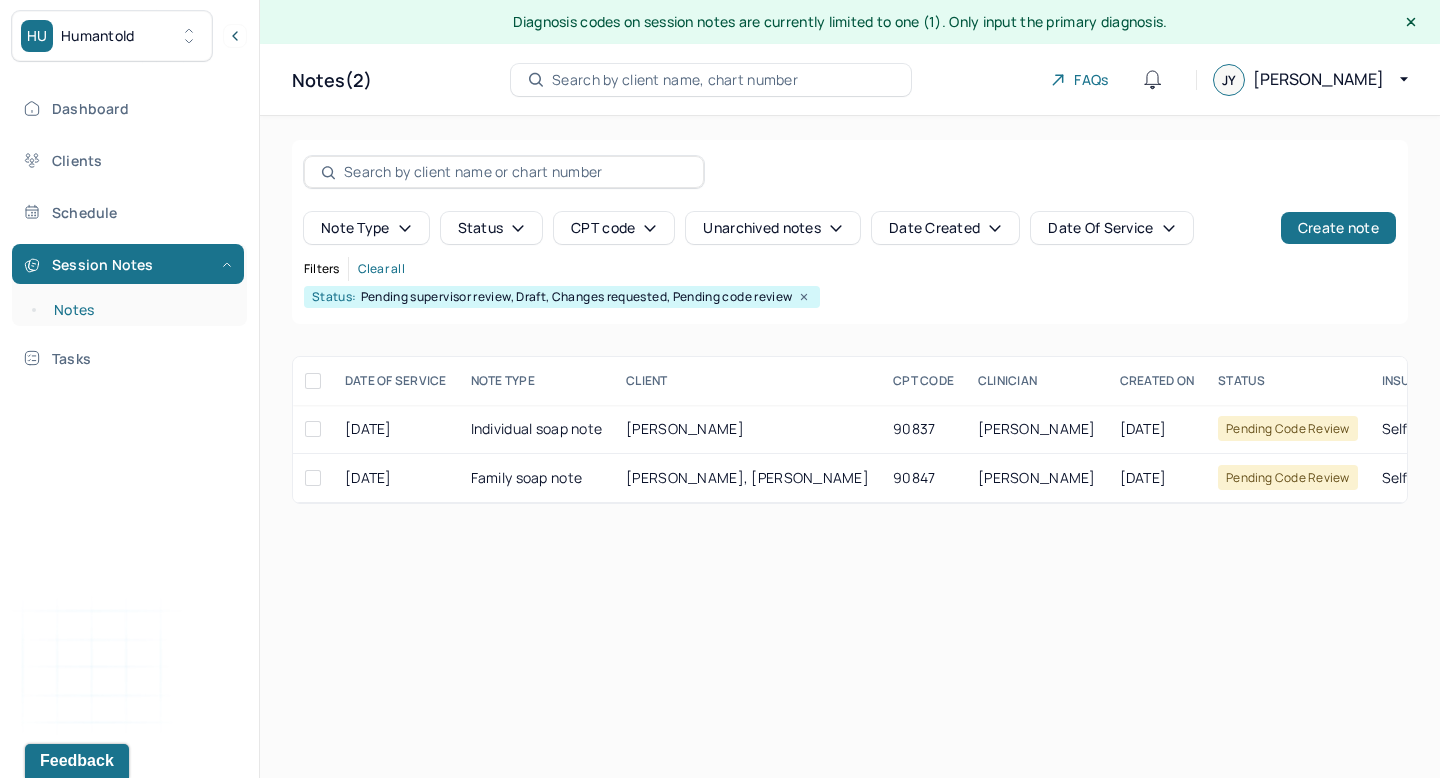 scroll, scrollTop: 0, scrollLeft: 0, axis: both 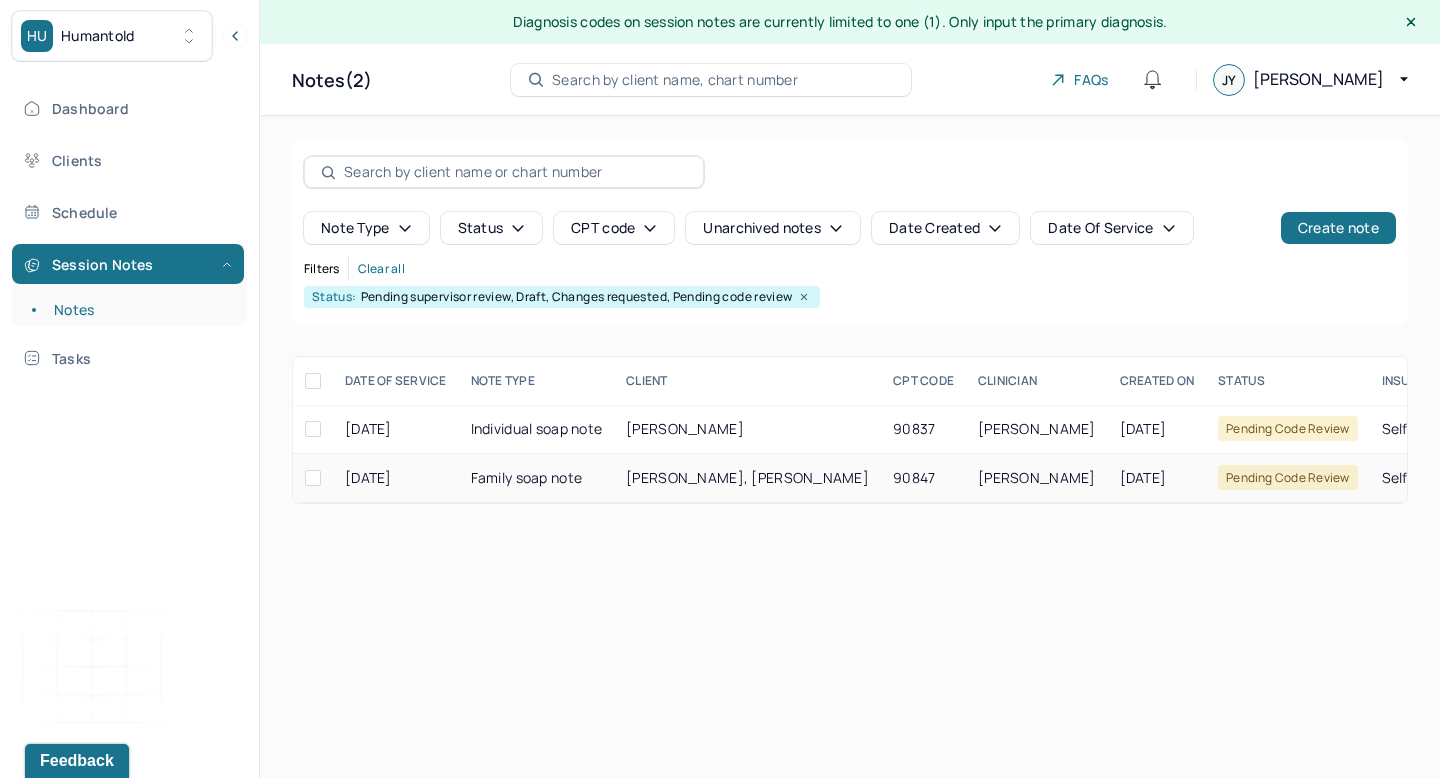 click on "Family soap note" at bounding box center (537, 478) 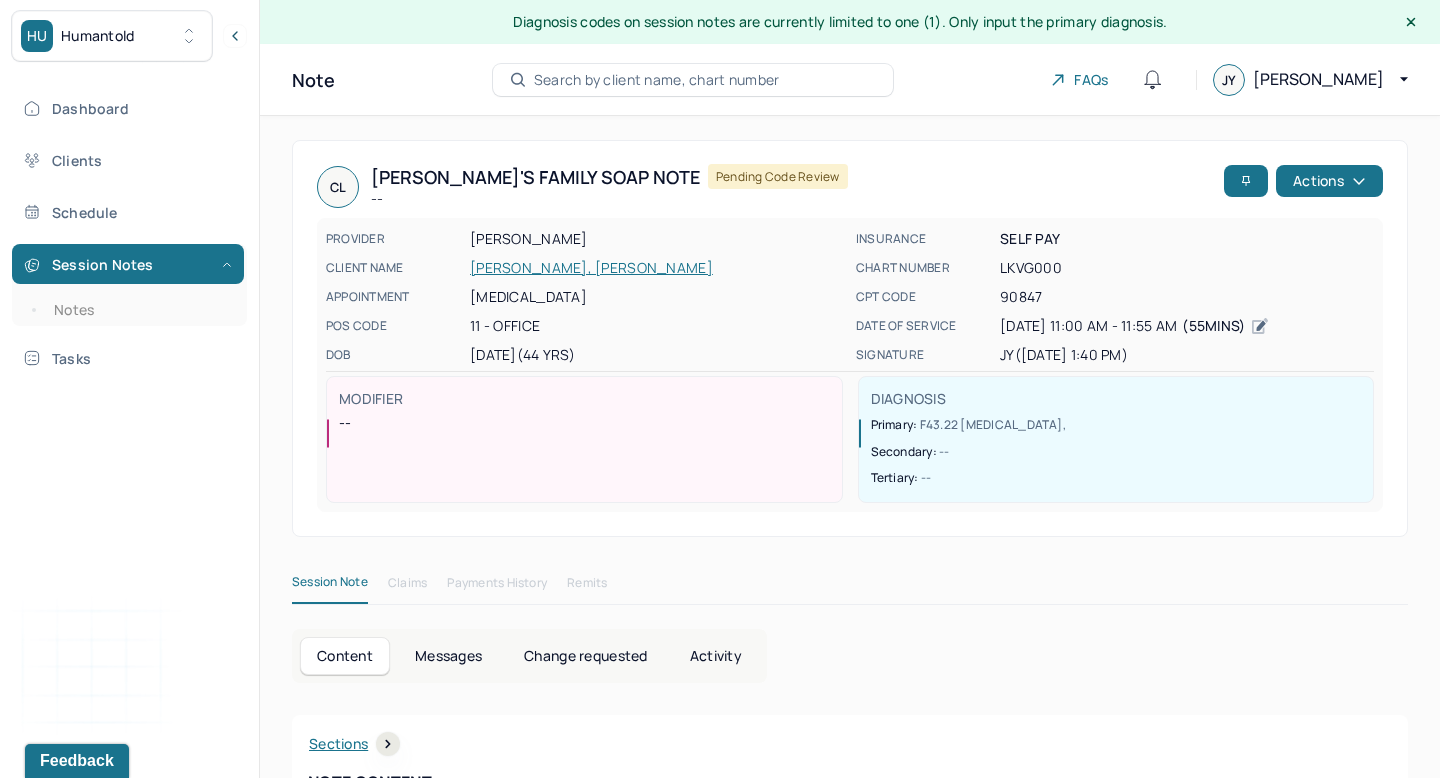 click on "Activity" at bounding box center [716, 656] 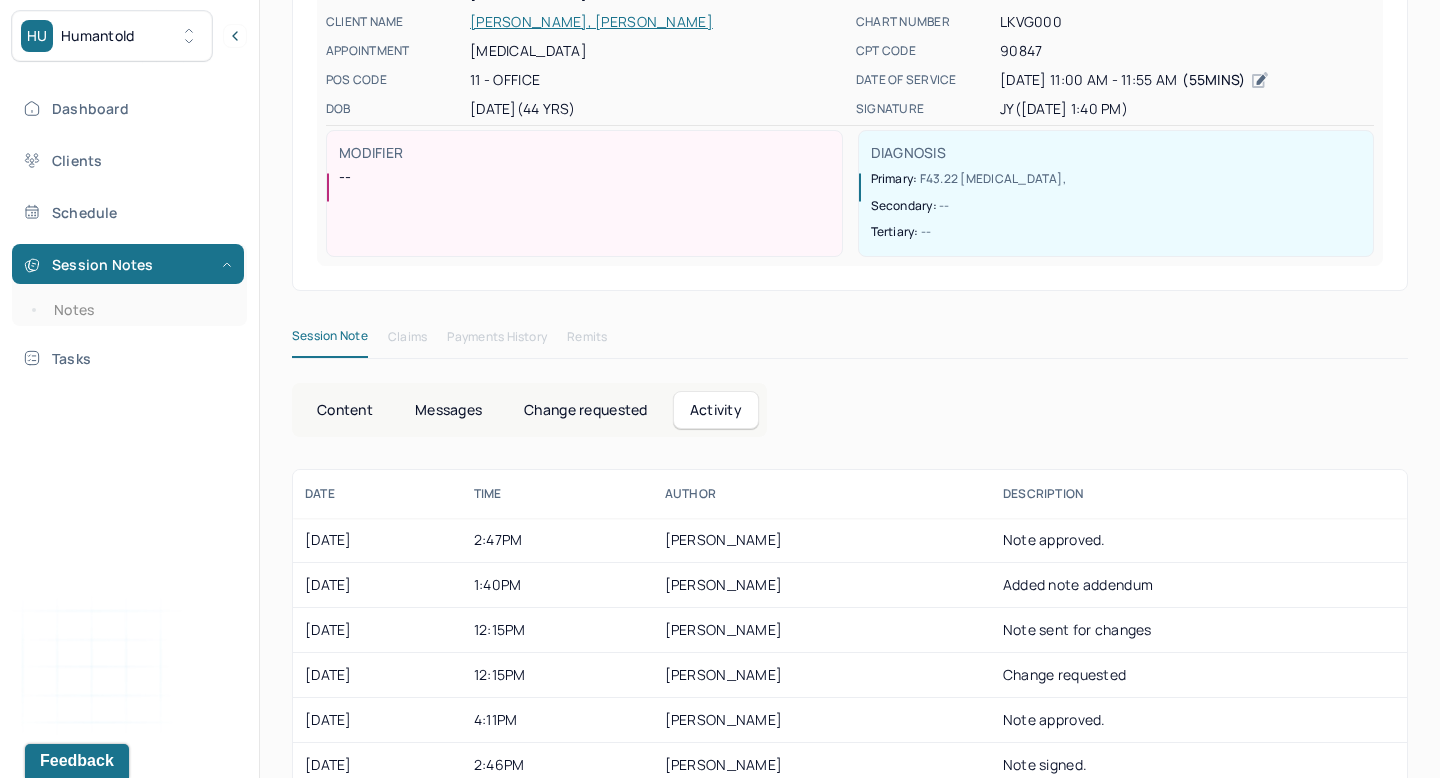 scroll, scrollTop: 0, scrollLeft: 0, axis: both 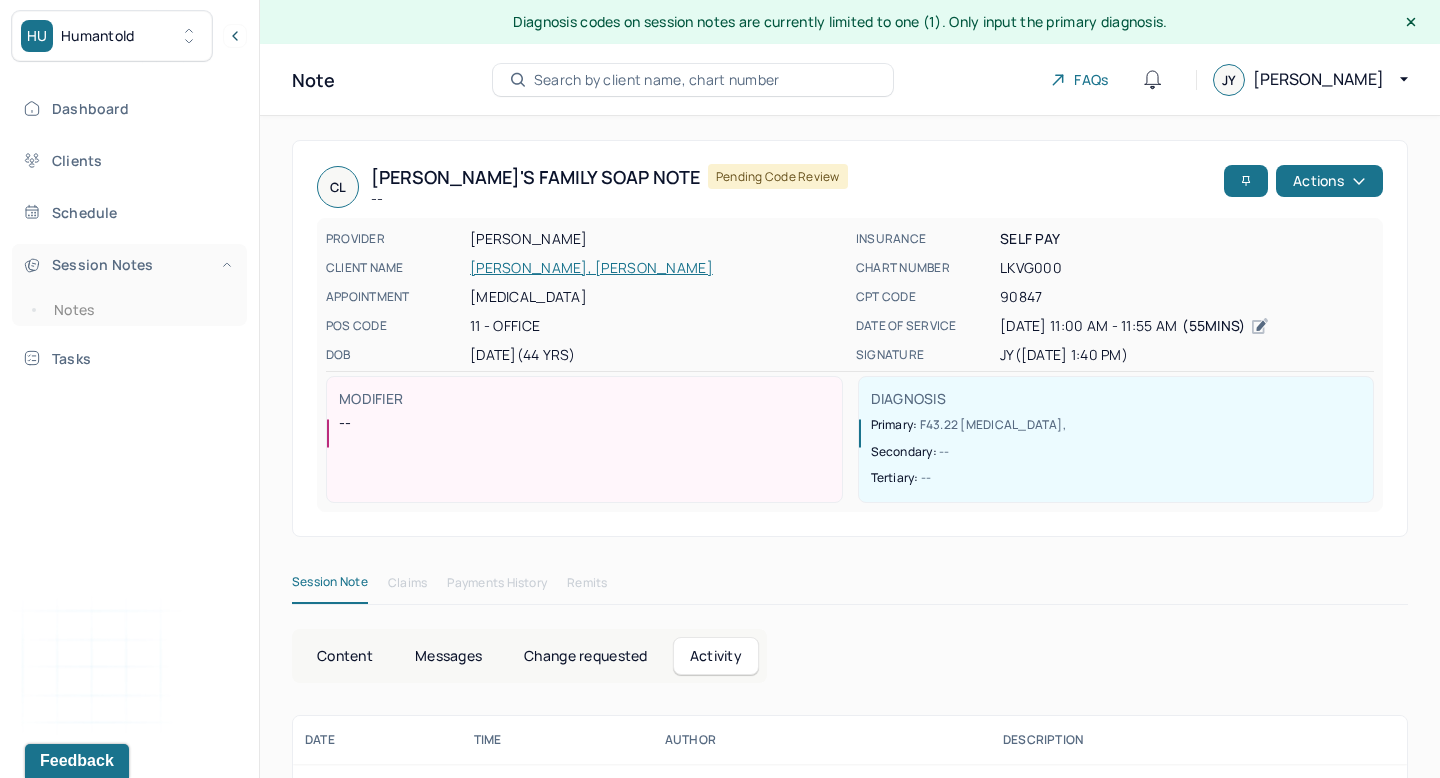 click on "Session Notes" at bounding box center [128, 264] 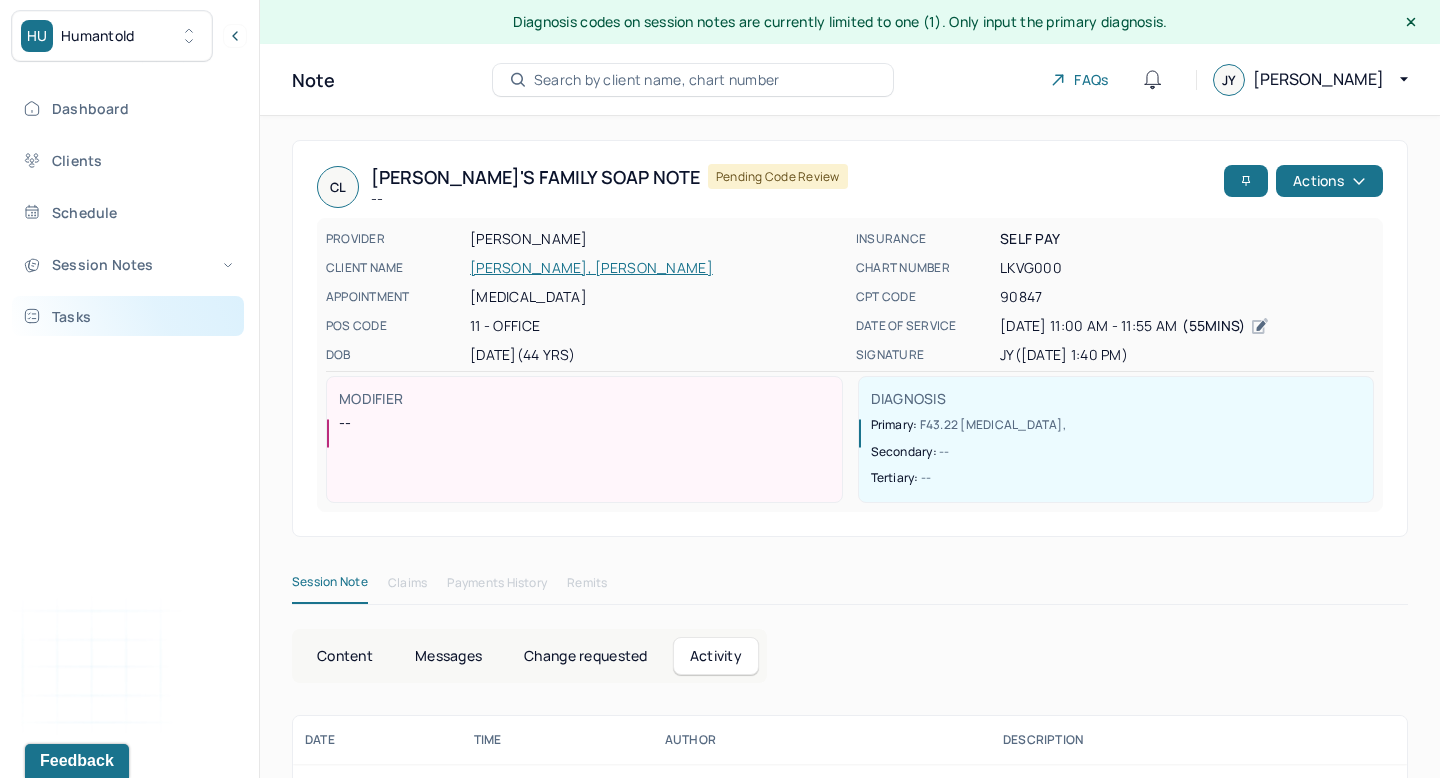 click on "Tasks" at bounding box center (128, 316) 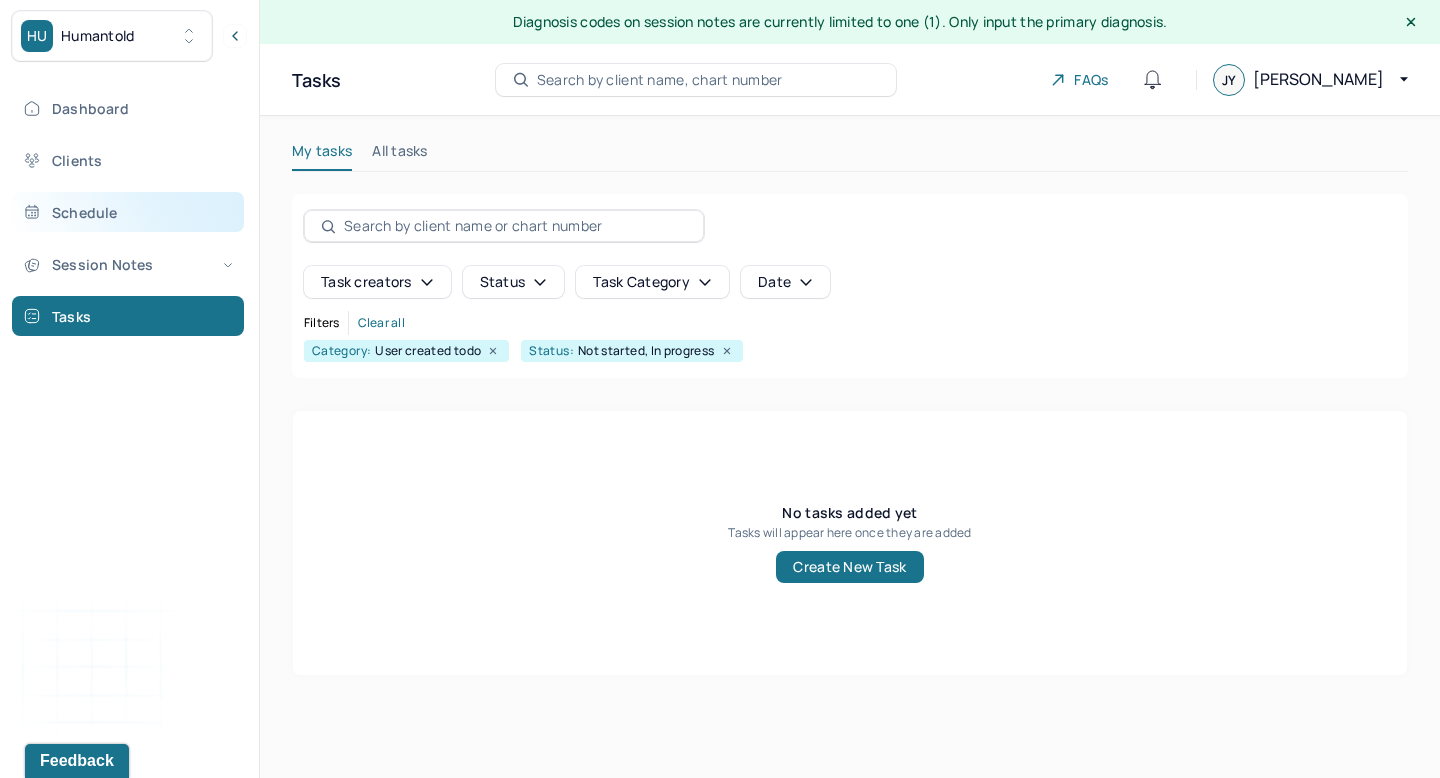 click on "Schedule" at bounding box center (128, 212) 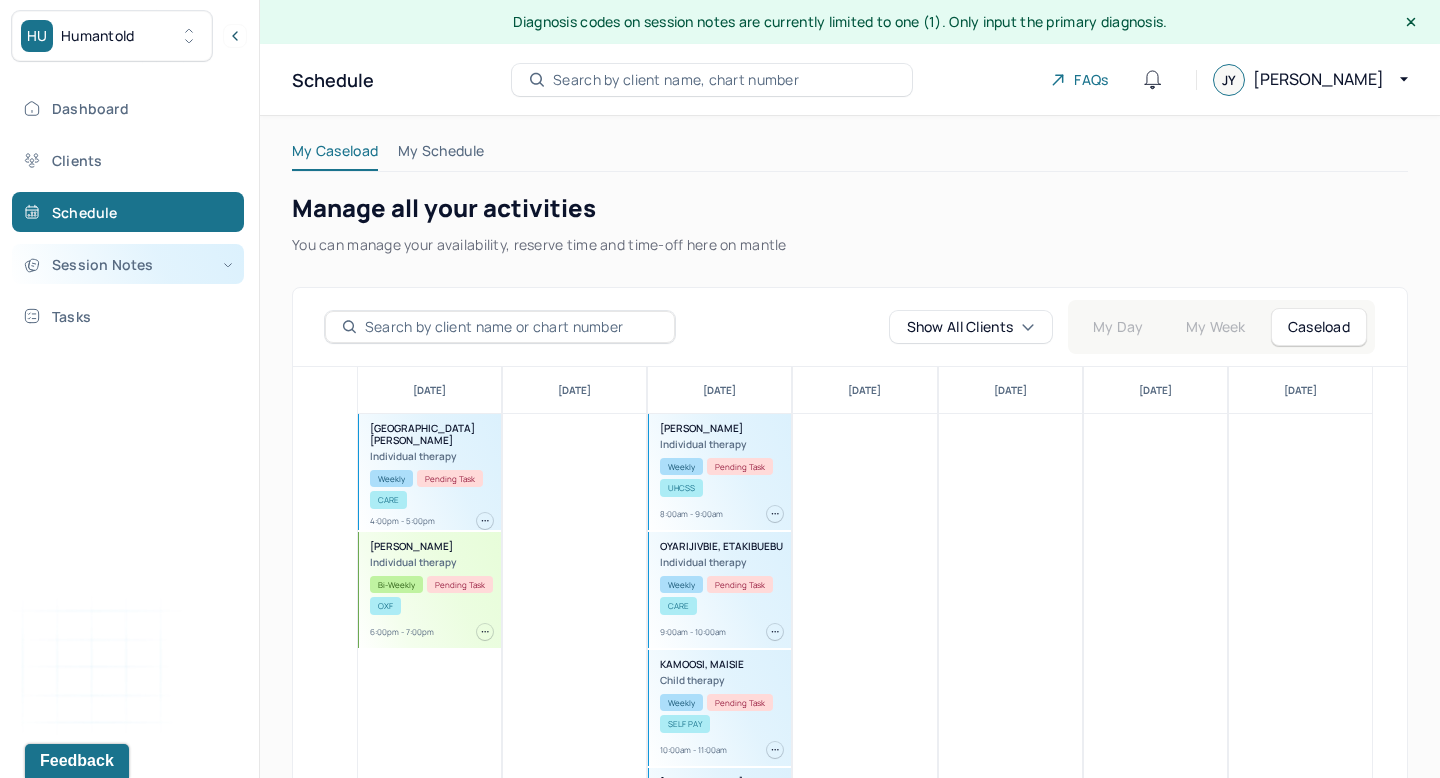 click on "Session Notes" at bounding box center (128, 264) 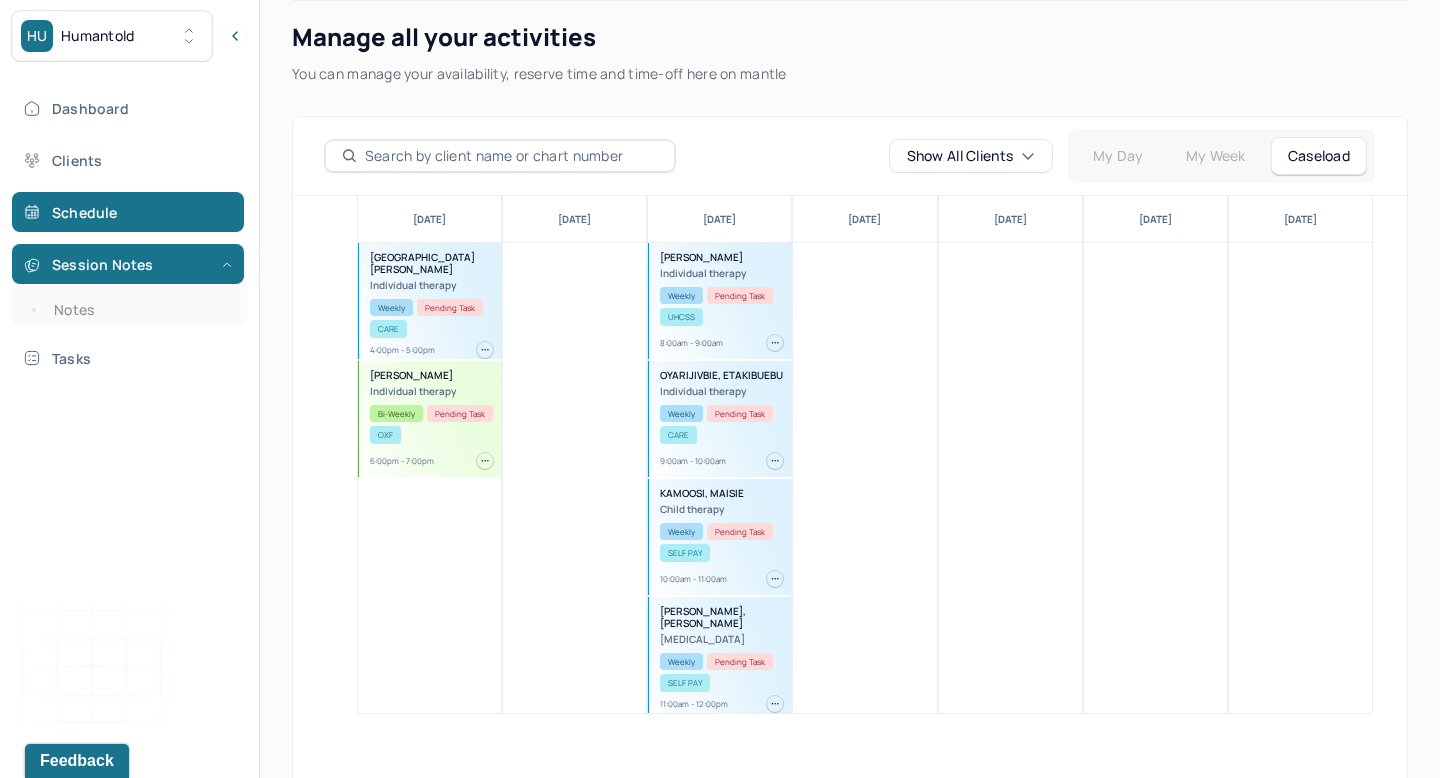 scroll, scrollTop: 205, scrollLeft: 0, axis: vertical 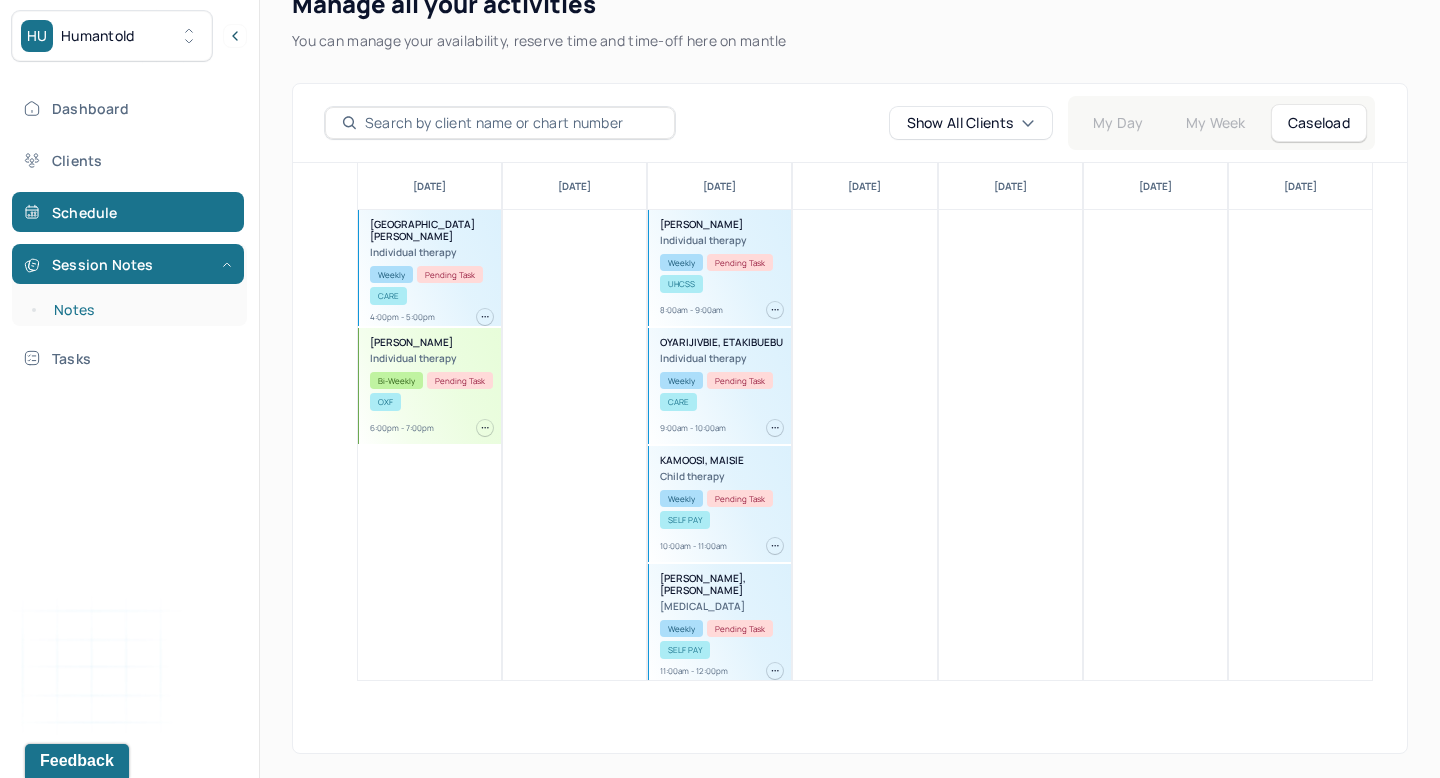 click on "Notes" at bounding box center [139, 310] 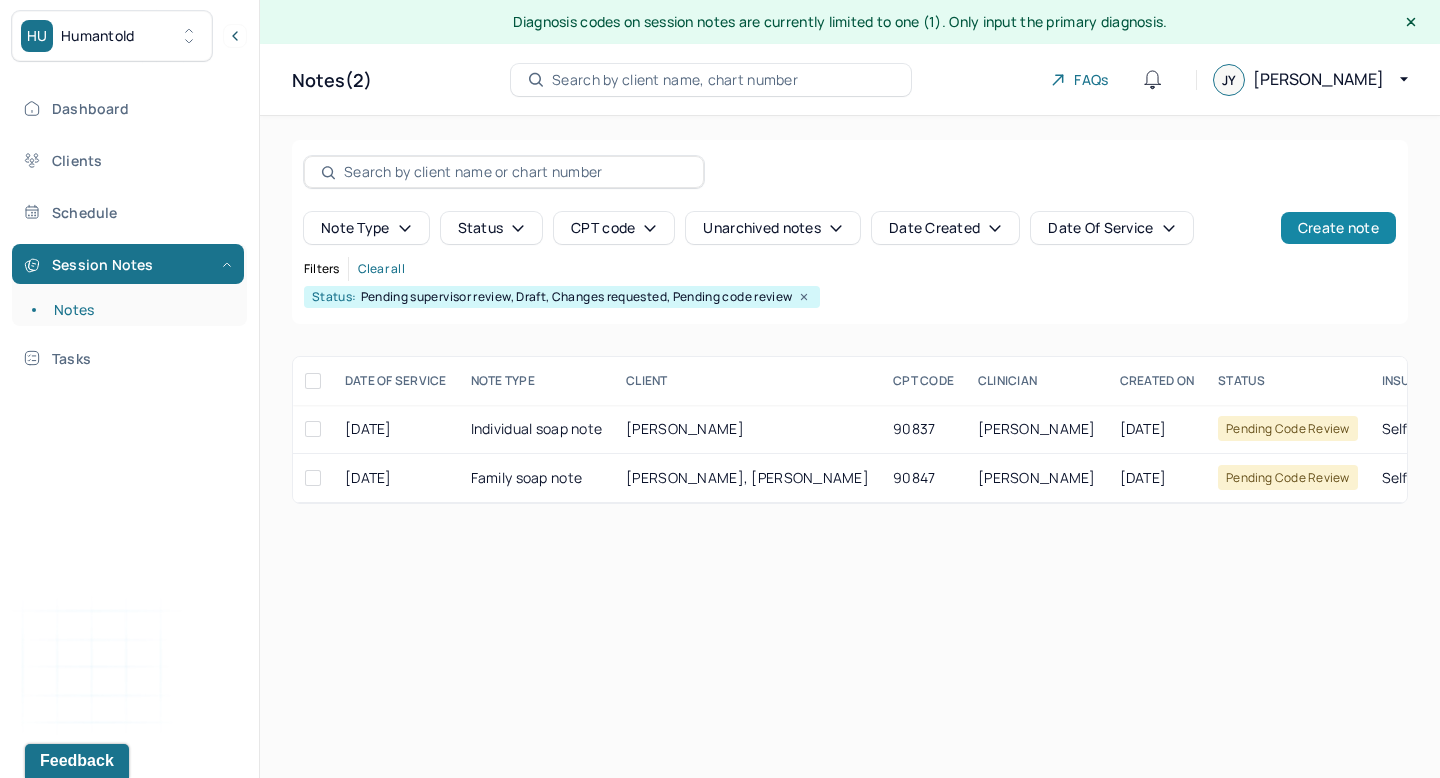 click on "Create note" at bounding box center [1338, 228] 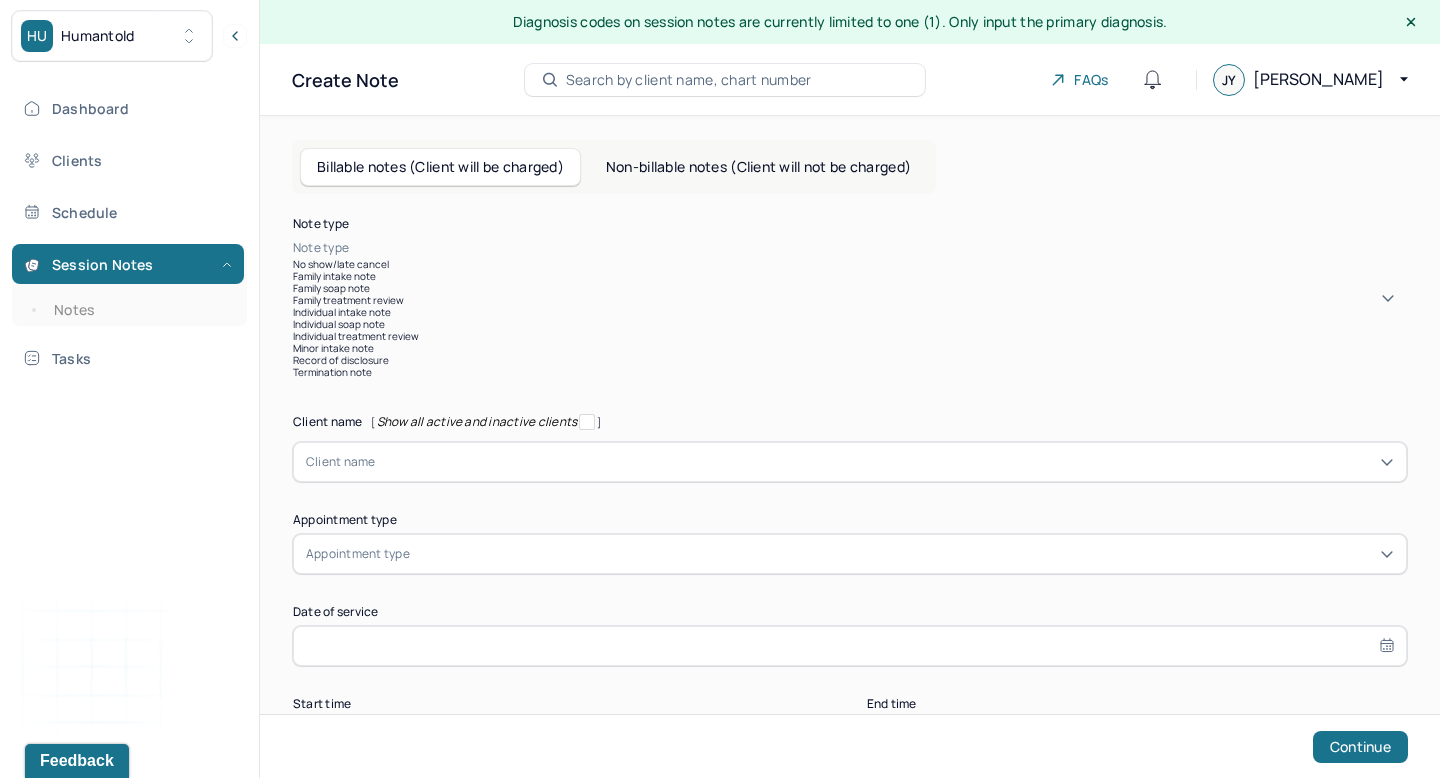 click at bounding box center [880, 248] 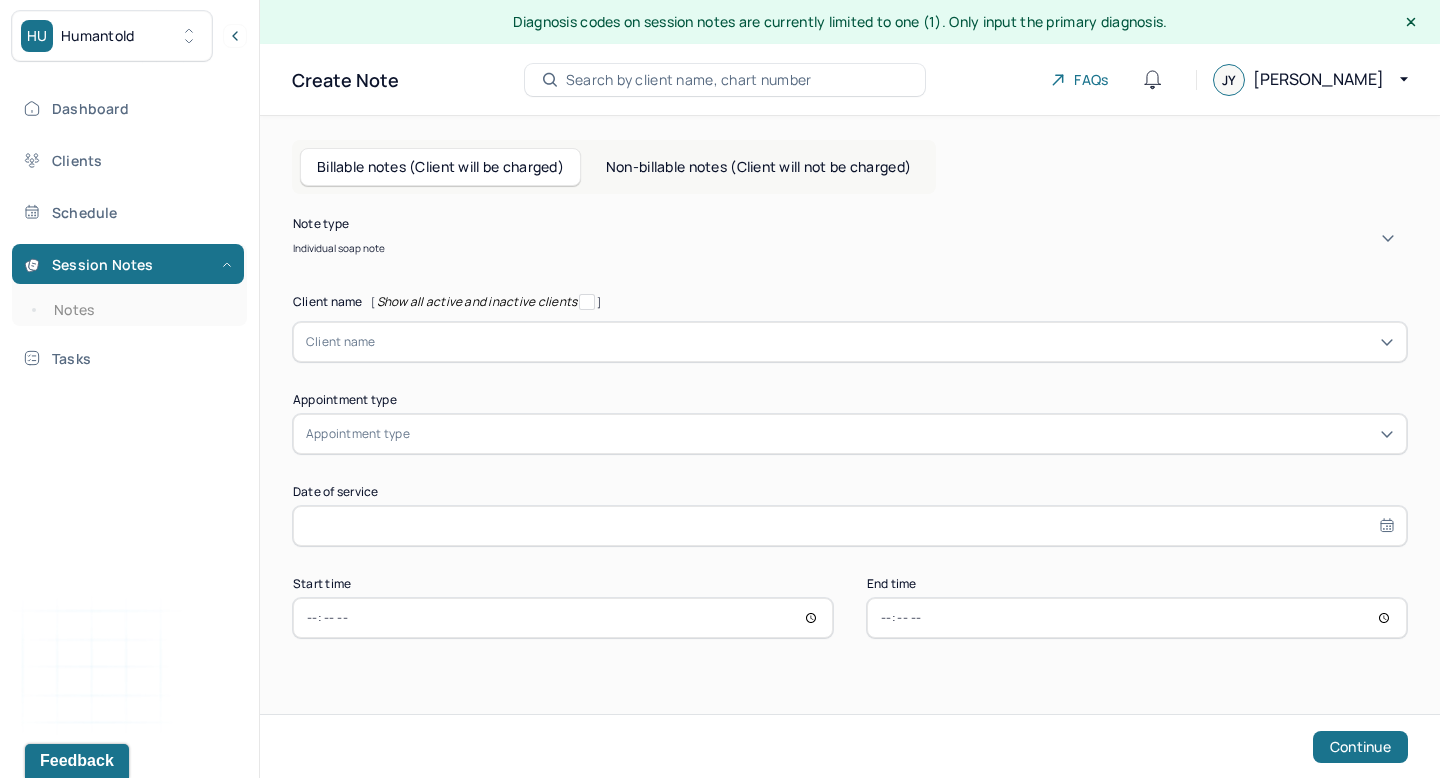 click at bounding box center (885, 342) 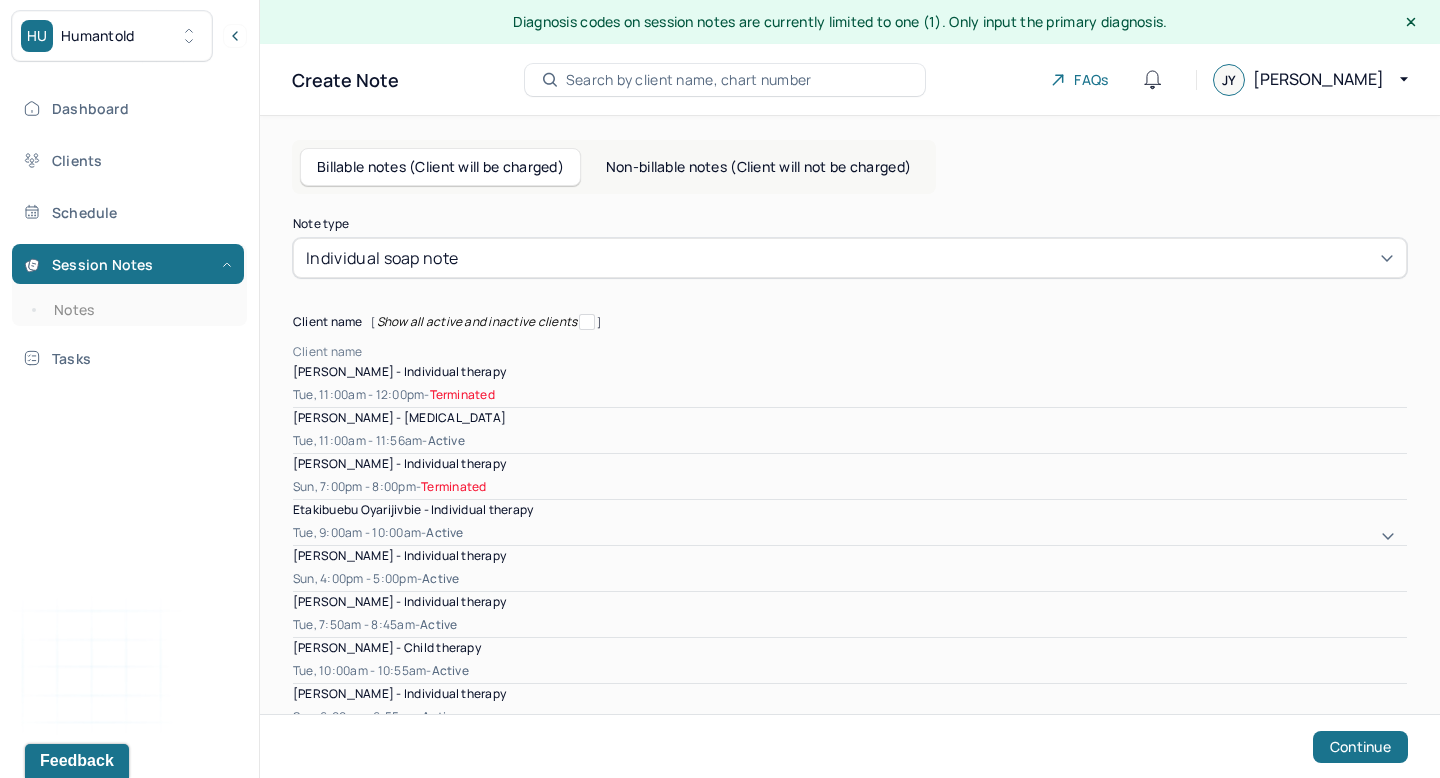 scroll, scrollTop: 80, scrollLeft: 0, axis: vertical 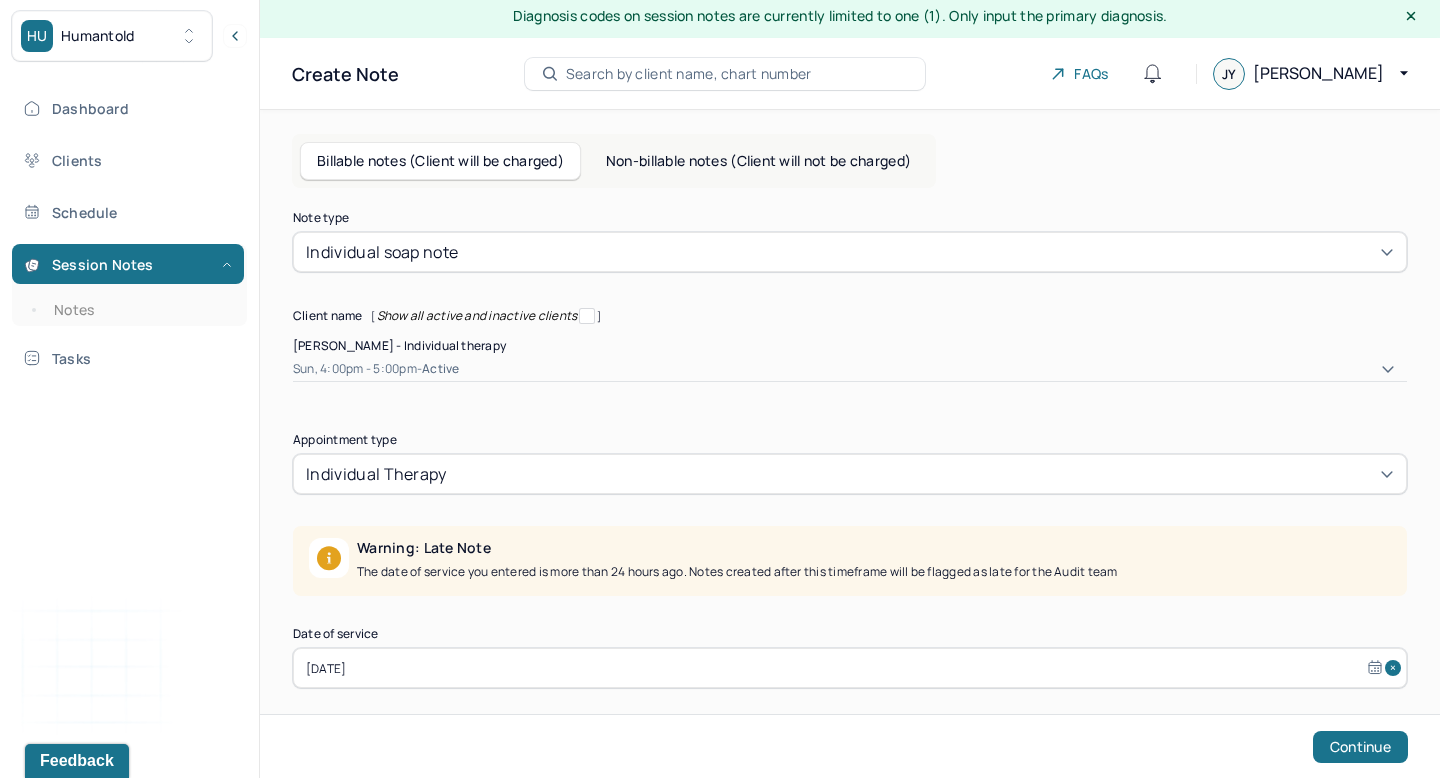 click on "individual therapy" at bounding box center (850, 474) 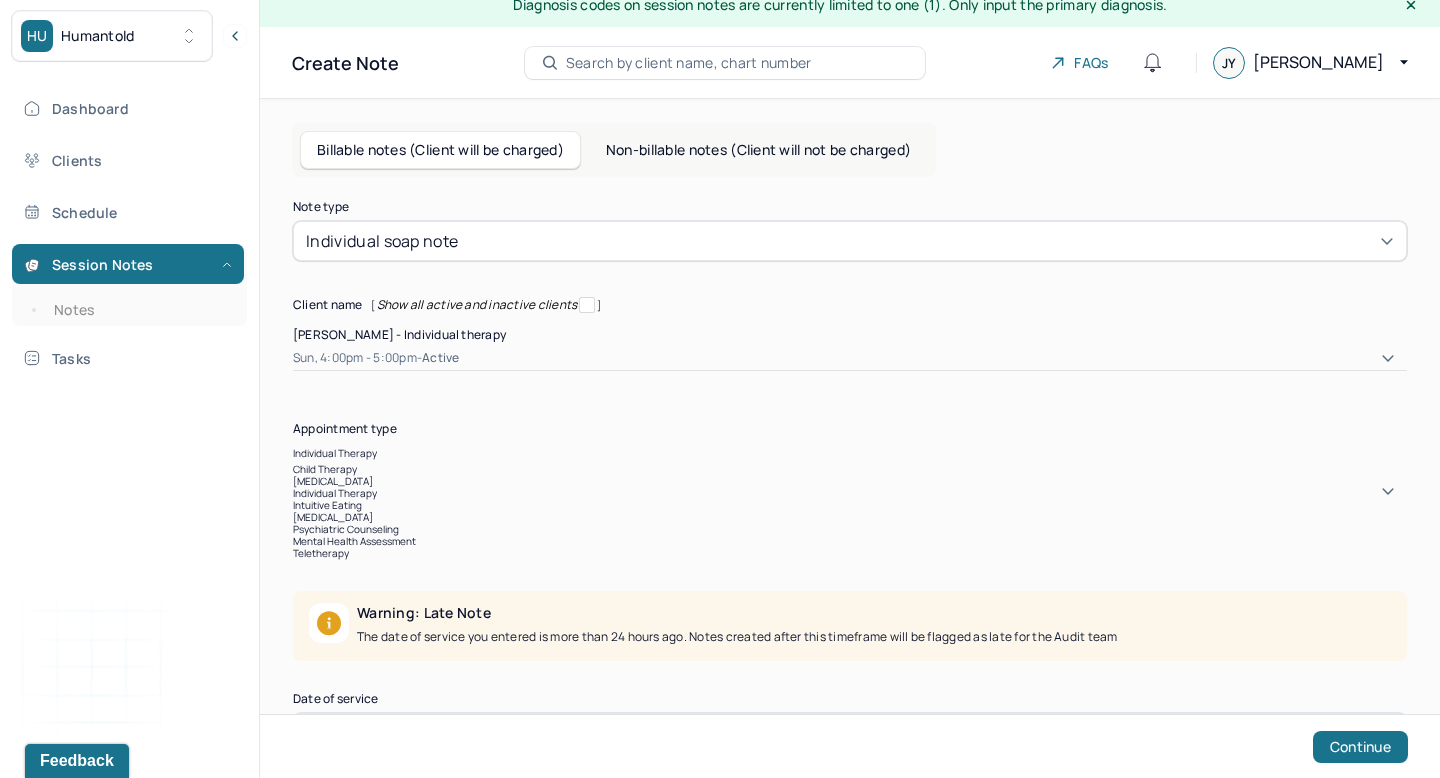 scroll, scrollTop: 19, scrollLeft: 0, axis: vertical 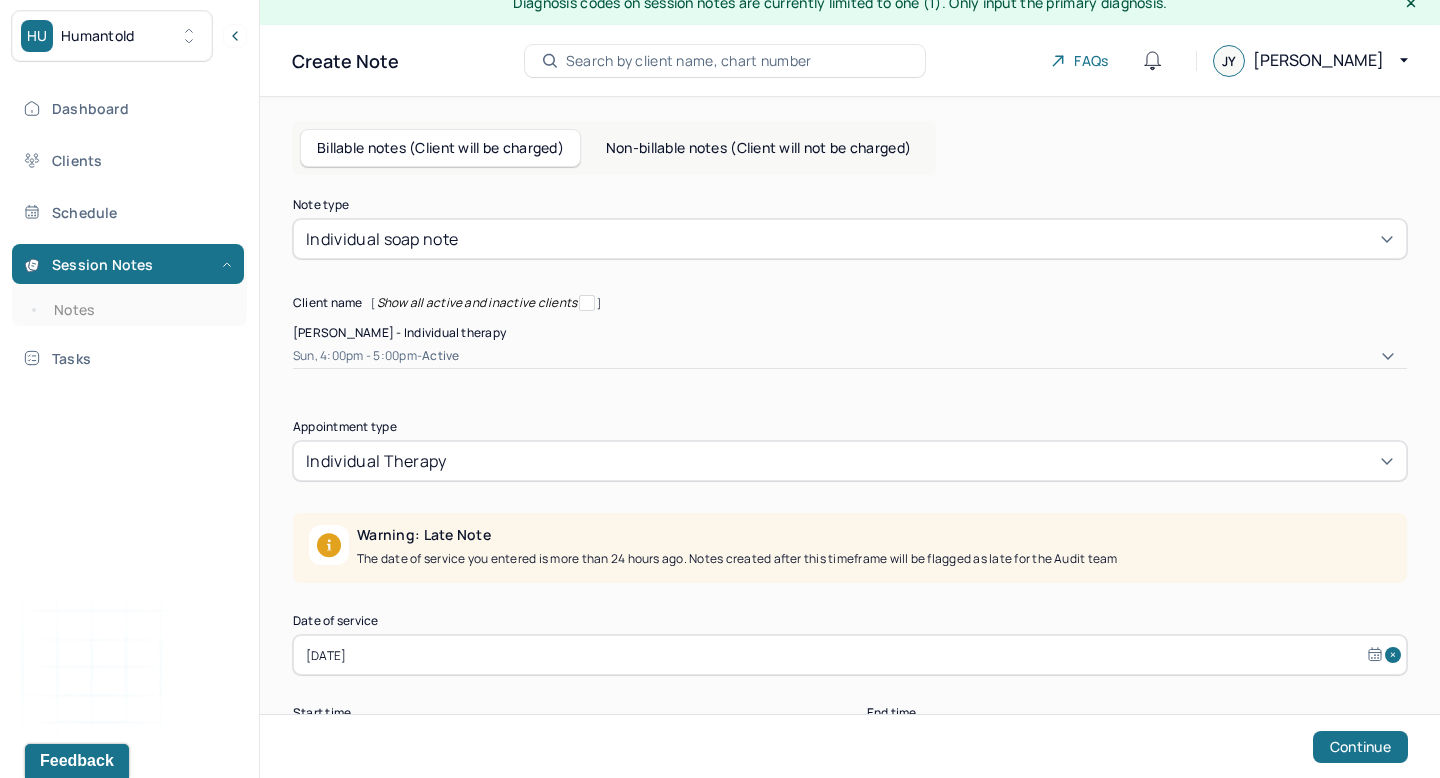 click on "Appointment type" at bounding box center [850, 427] 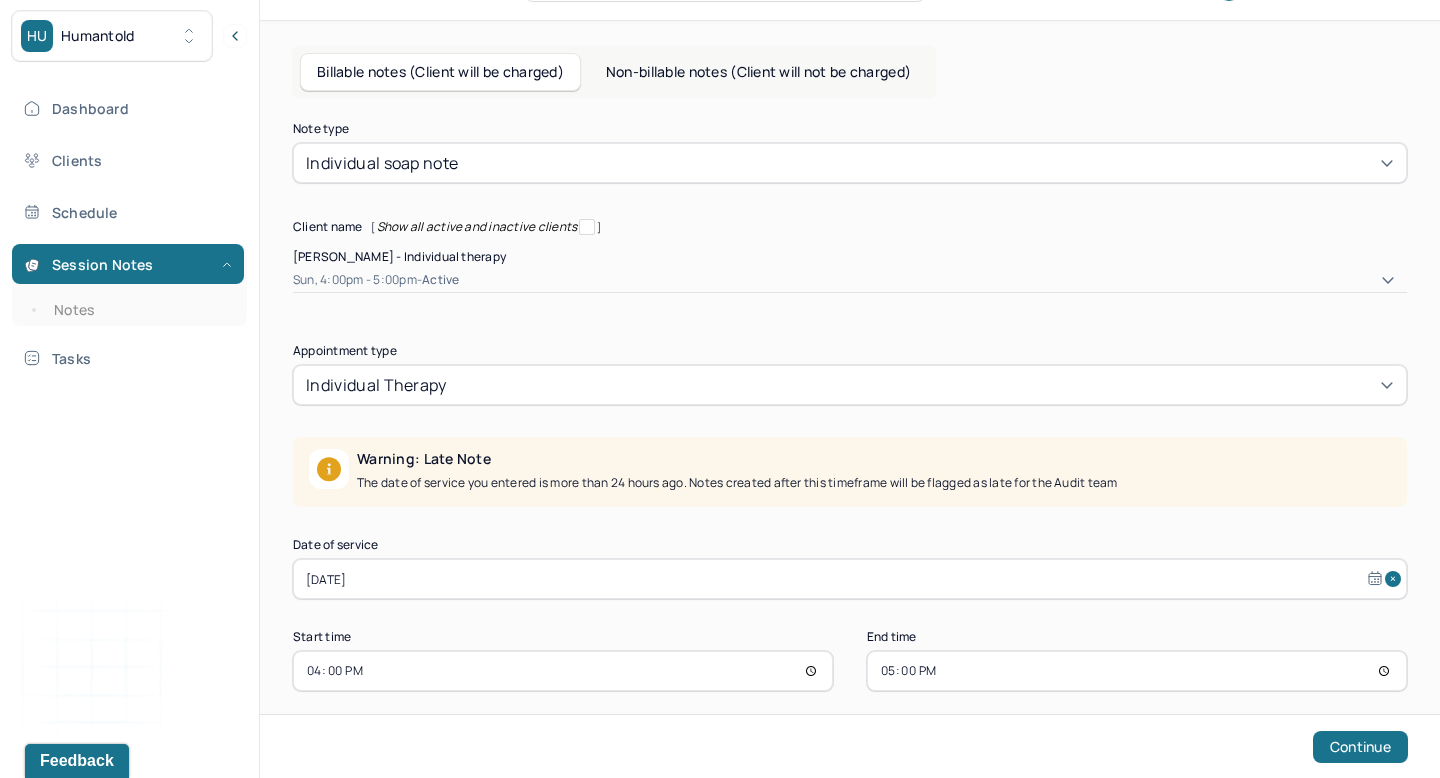 click on "[DATE]" at bounding box center [850, 579] 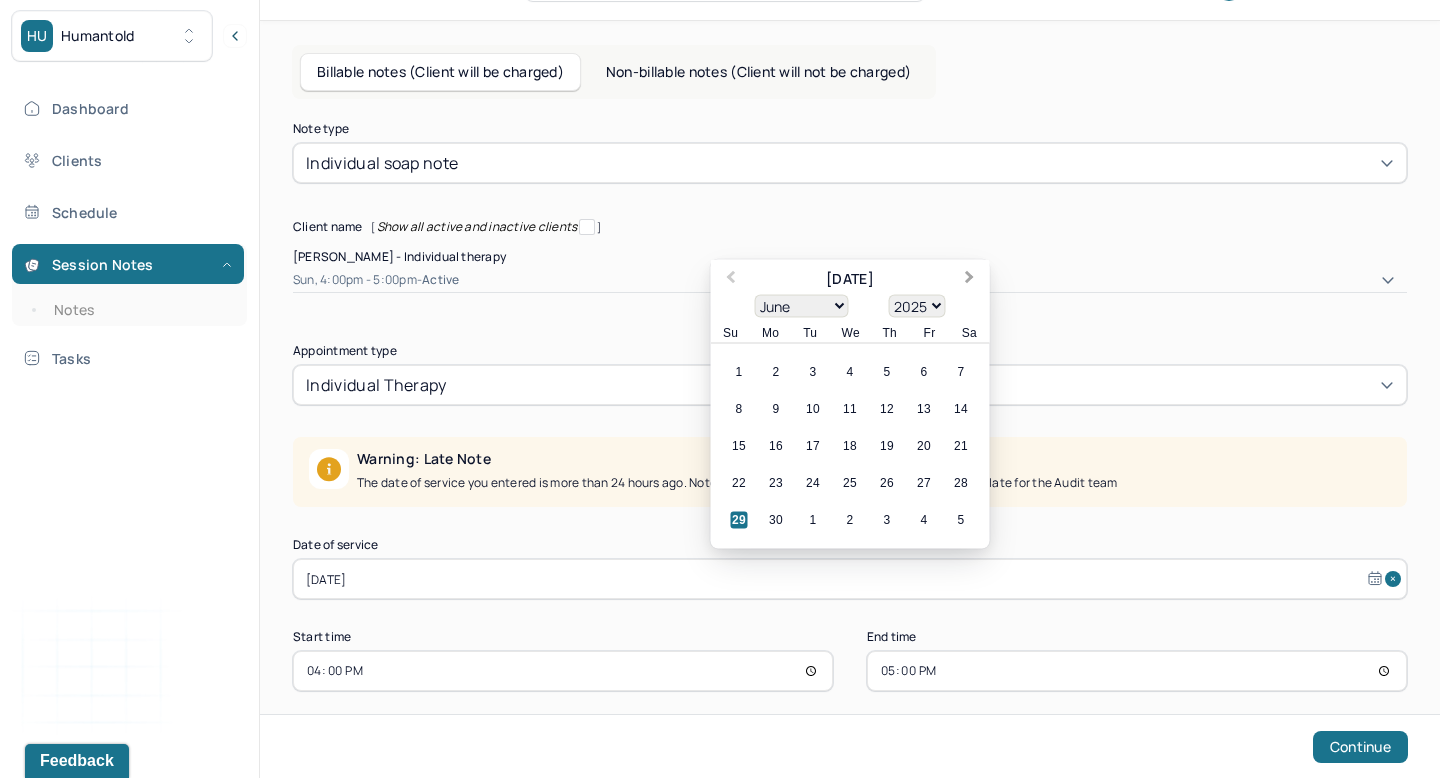 click on "Next Month" at bounding box center [972, 281] 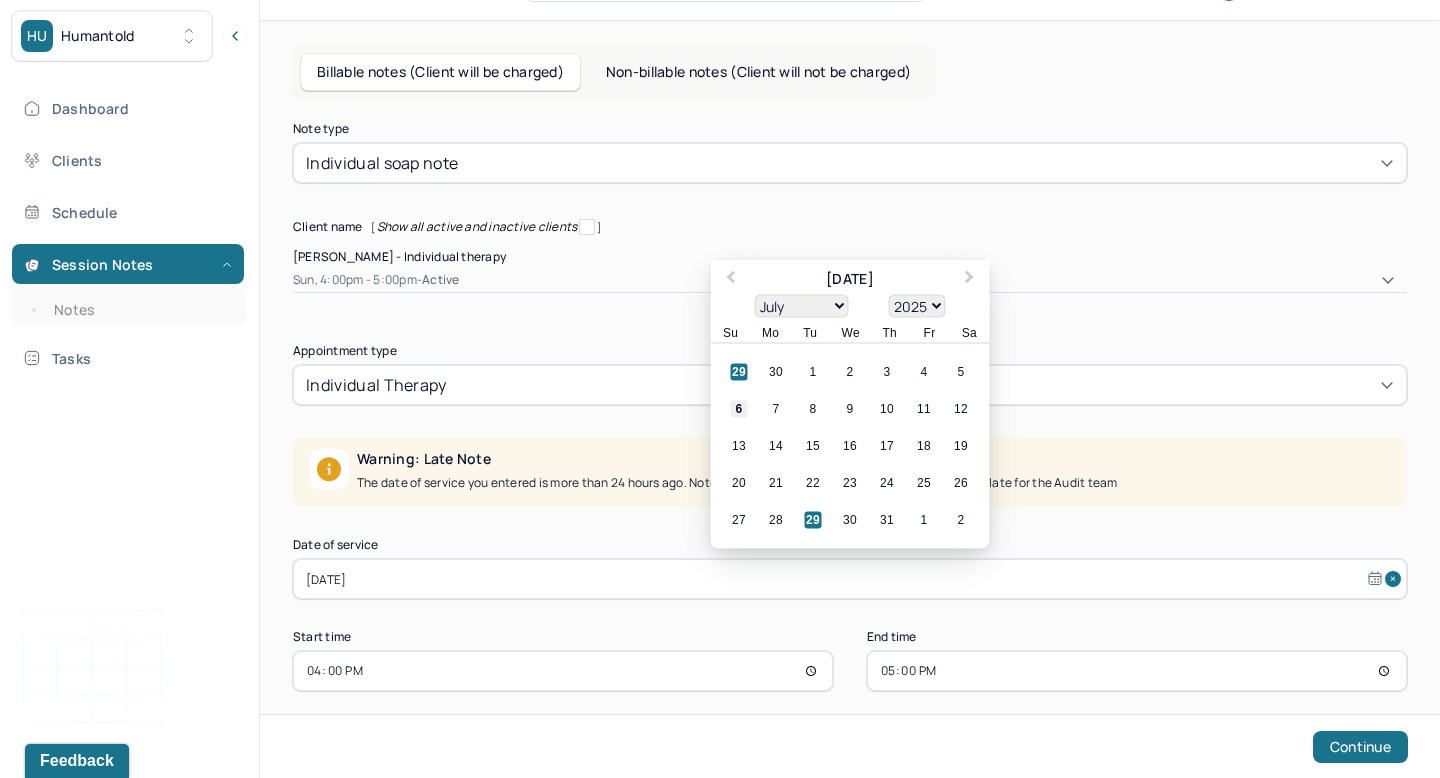 click on "6" at bounding box center (739, 409) 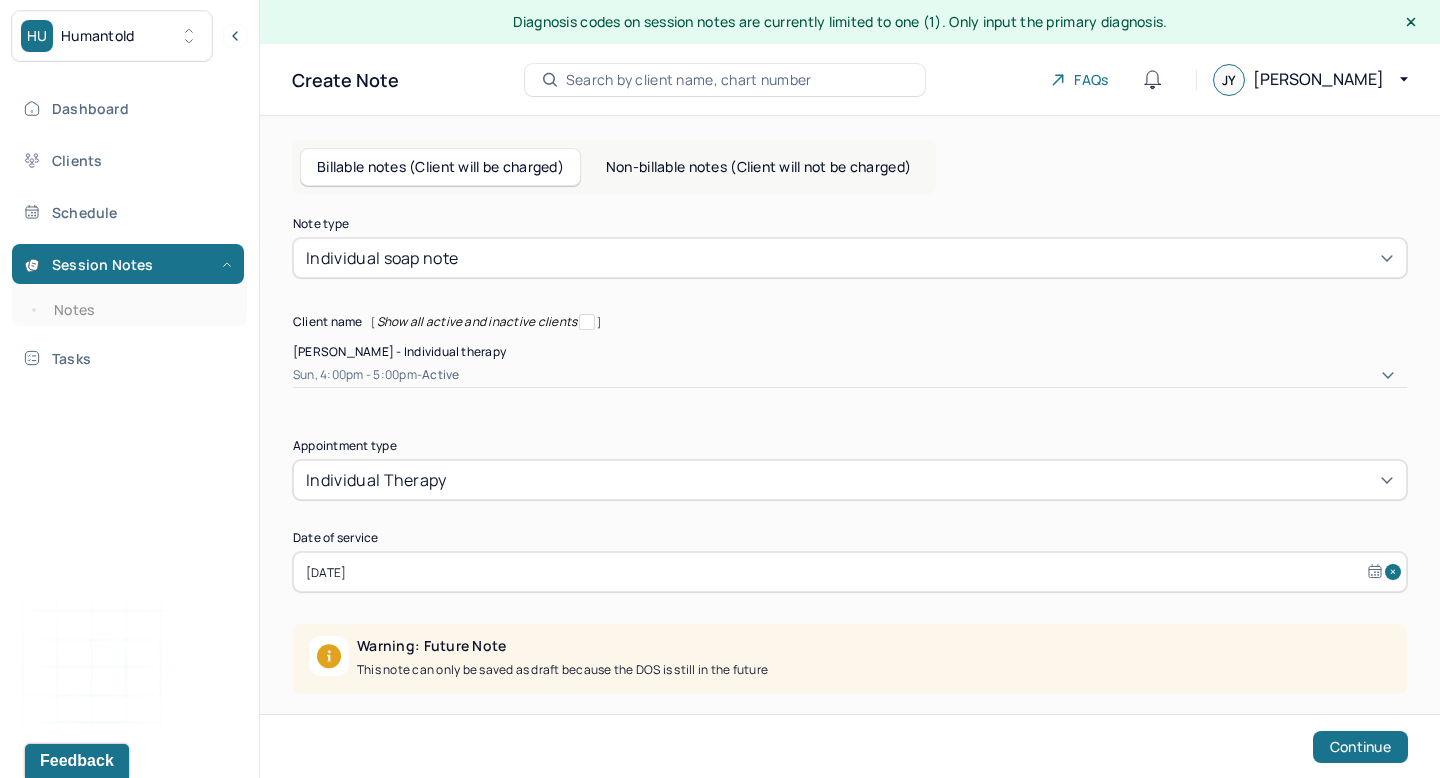 scroll, scrollTop: 95, scrollLeft: 0, axis: vertical 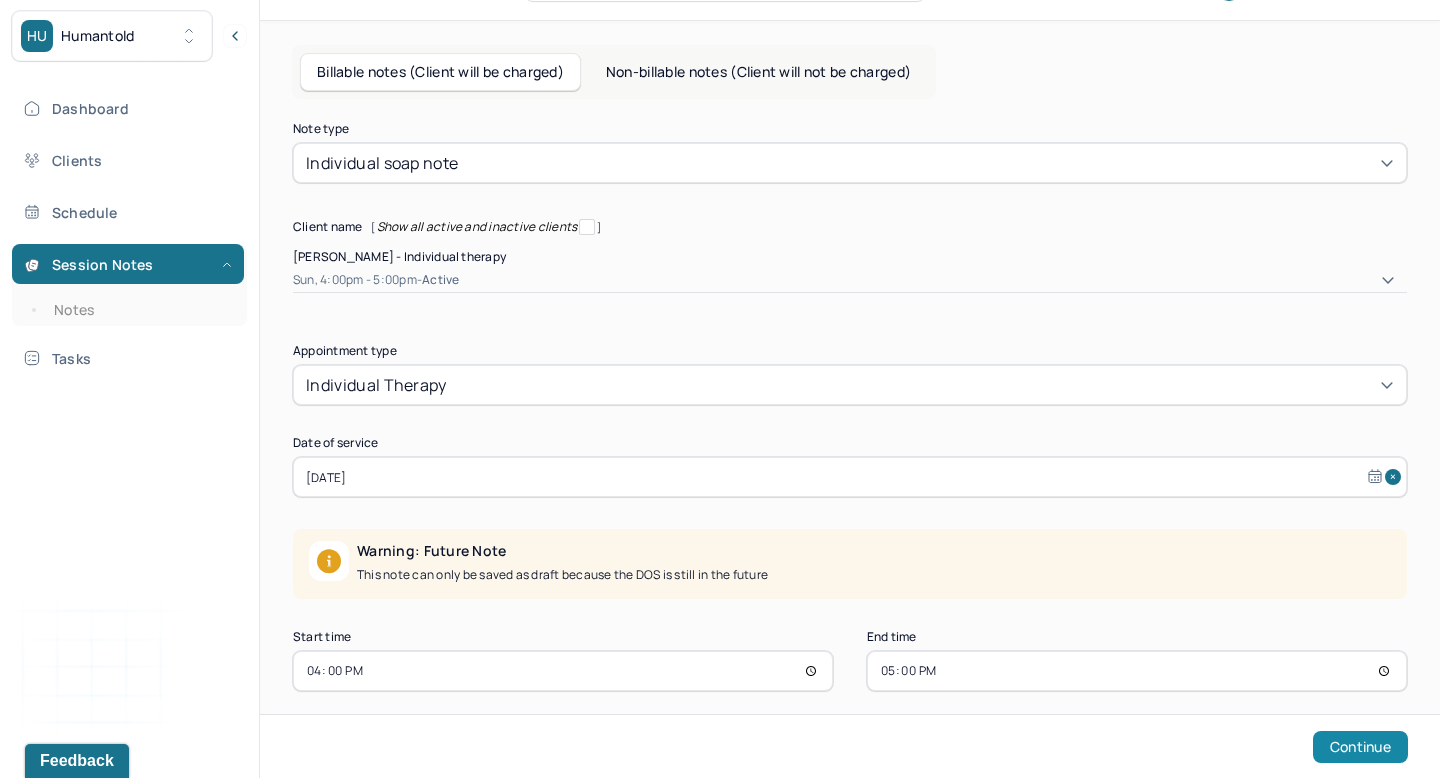 click on "Continue" at bounding box center (1360, 747) 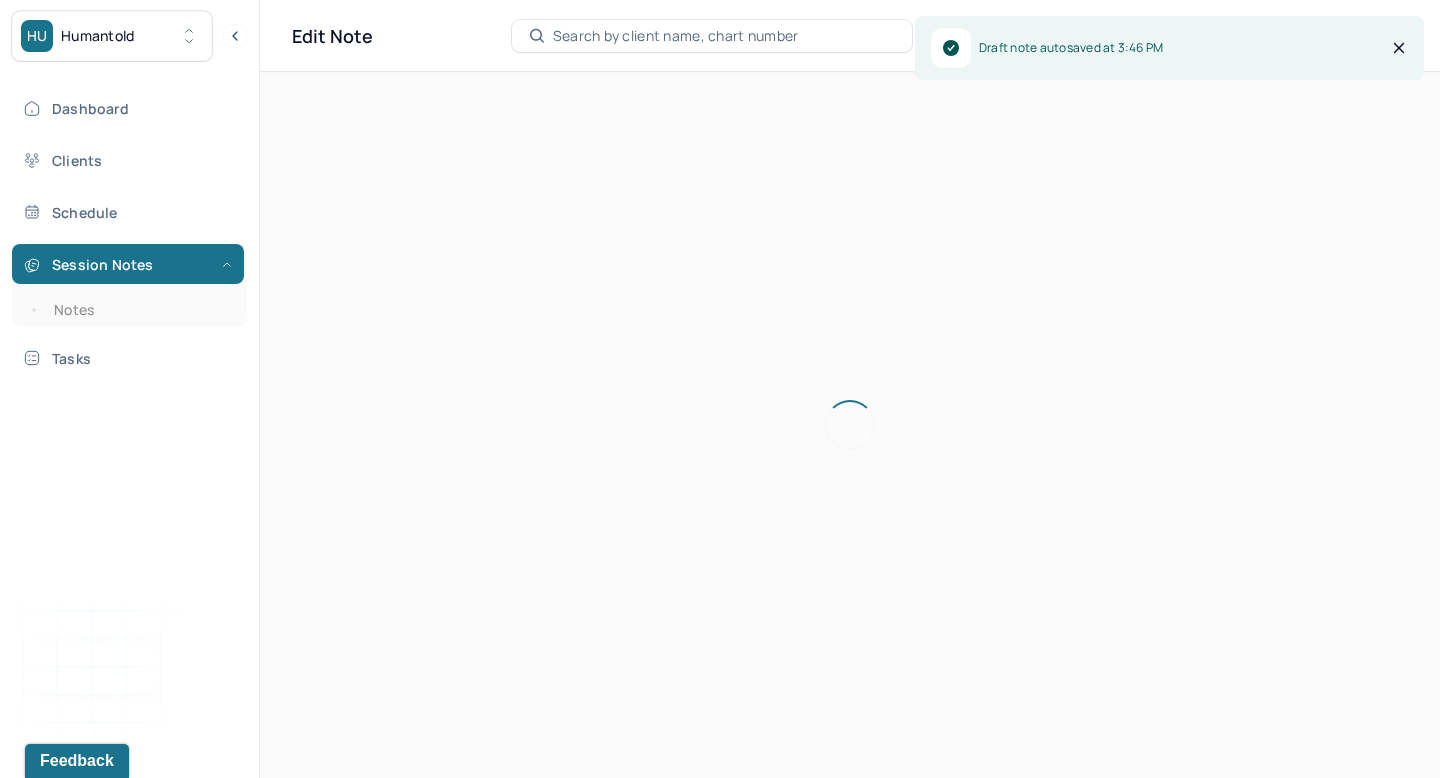 scroll, scrollTop: 36, scrollLeft: 0, axis: vertical 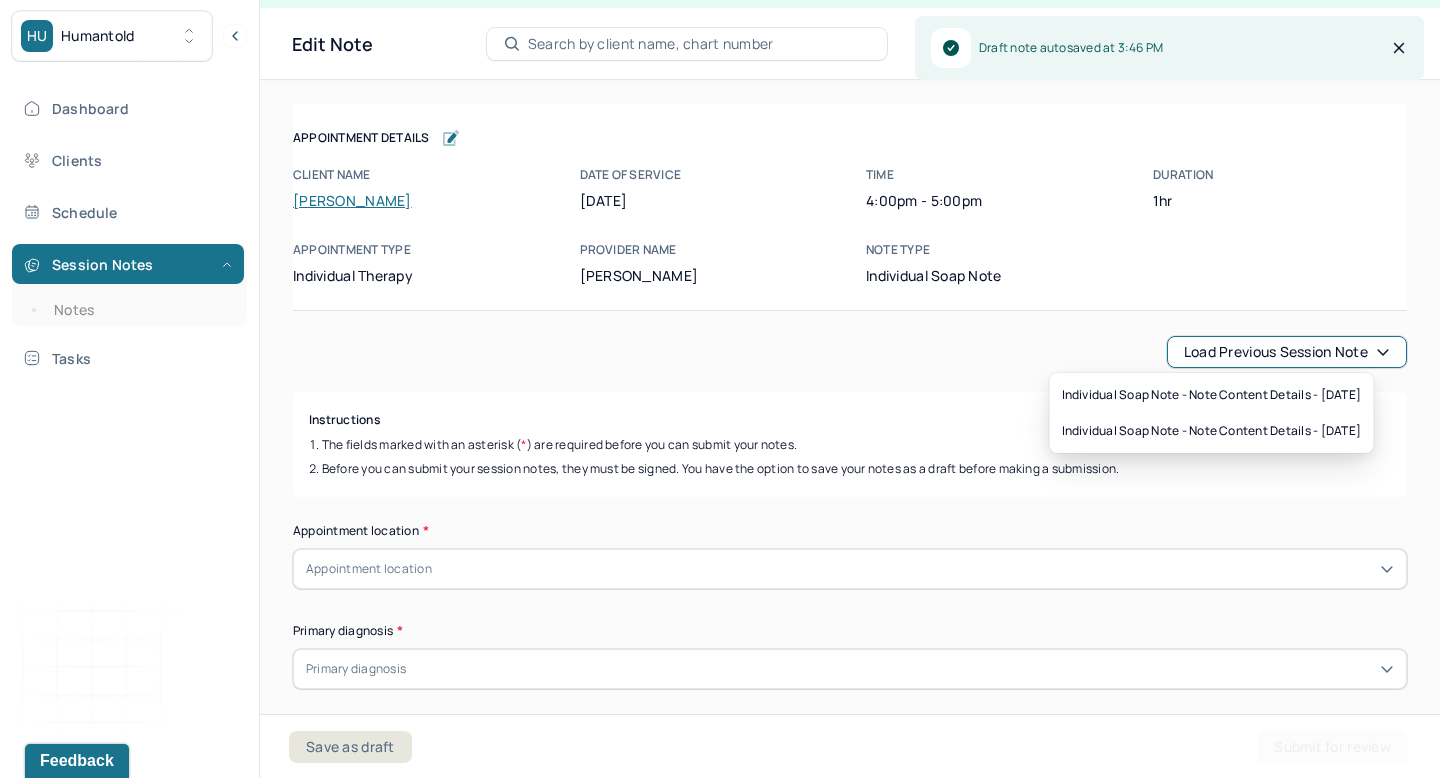 click on "Load previous session note" at bounding box center (1287, 352) 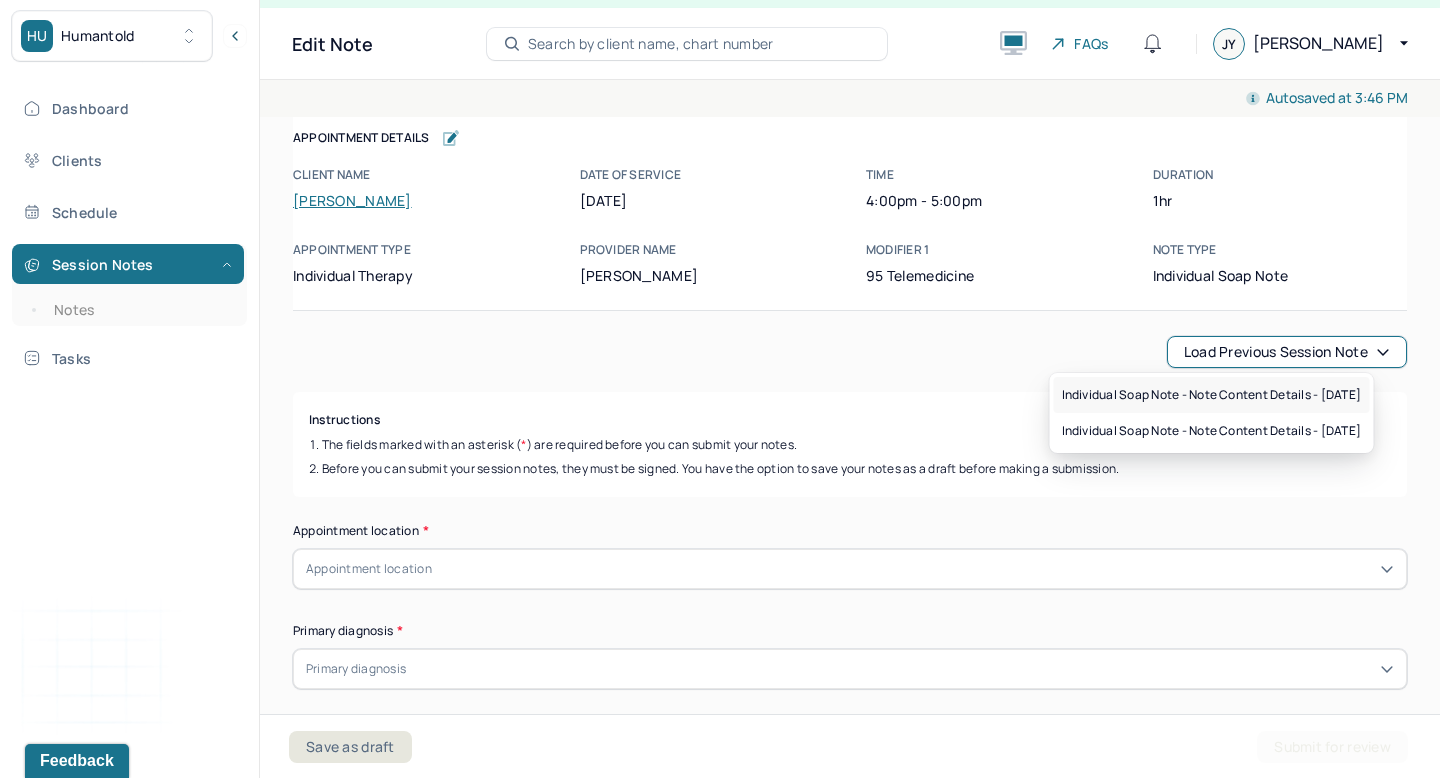 click on "Individual soap note   - Note content Details -   [DATE]" at bounding box center (1212, 395) 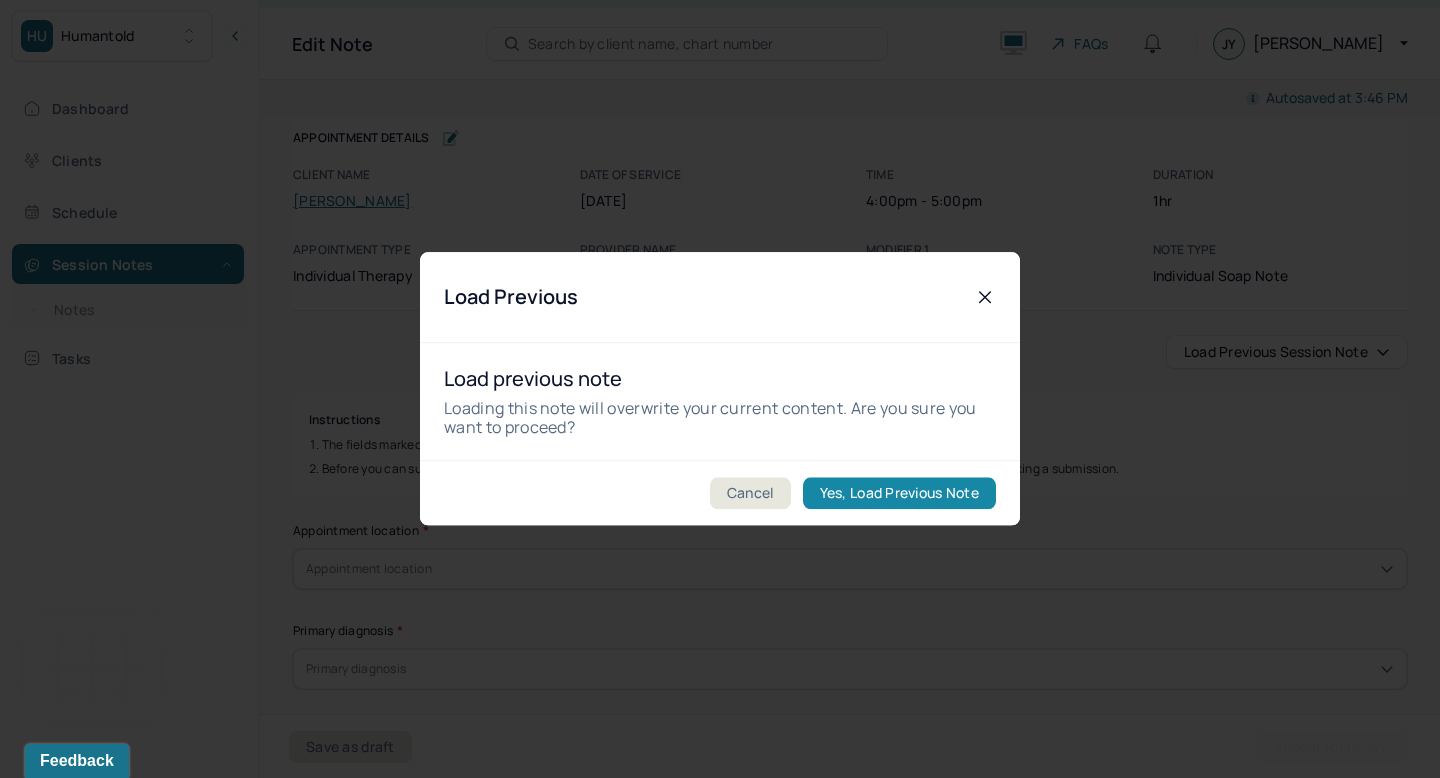 click on "Yes, Load Previous Note" at bounding box center [899, 494] 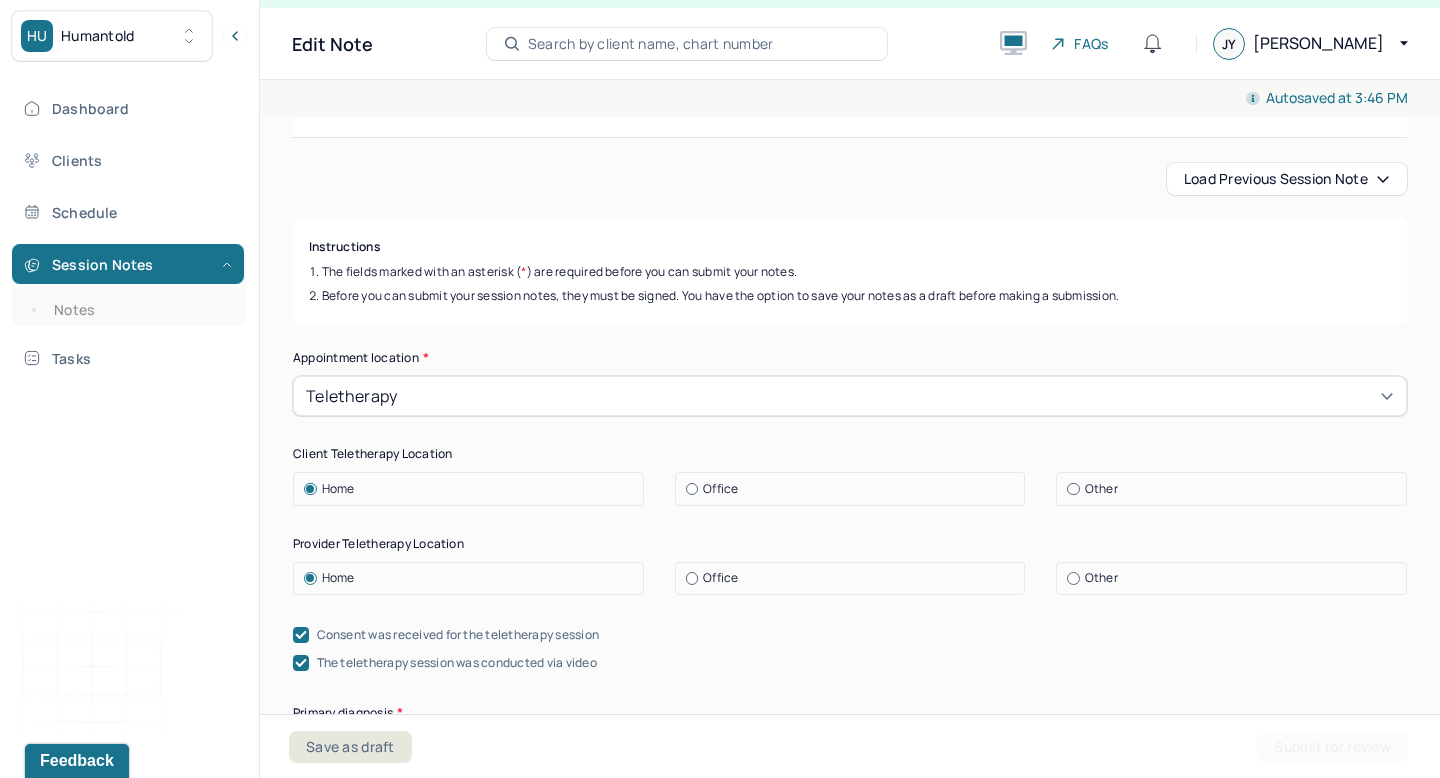 scroll, scrollTop: 174, scrollLeft: 0, axis: vertical 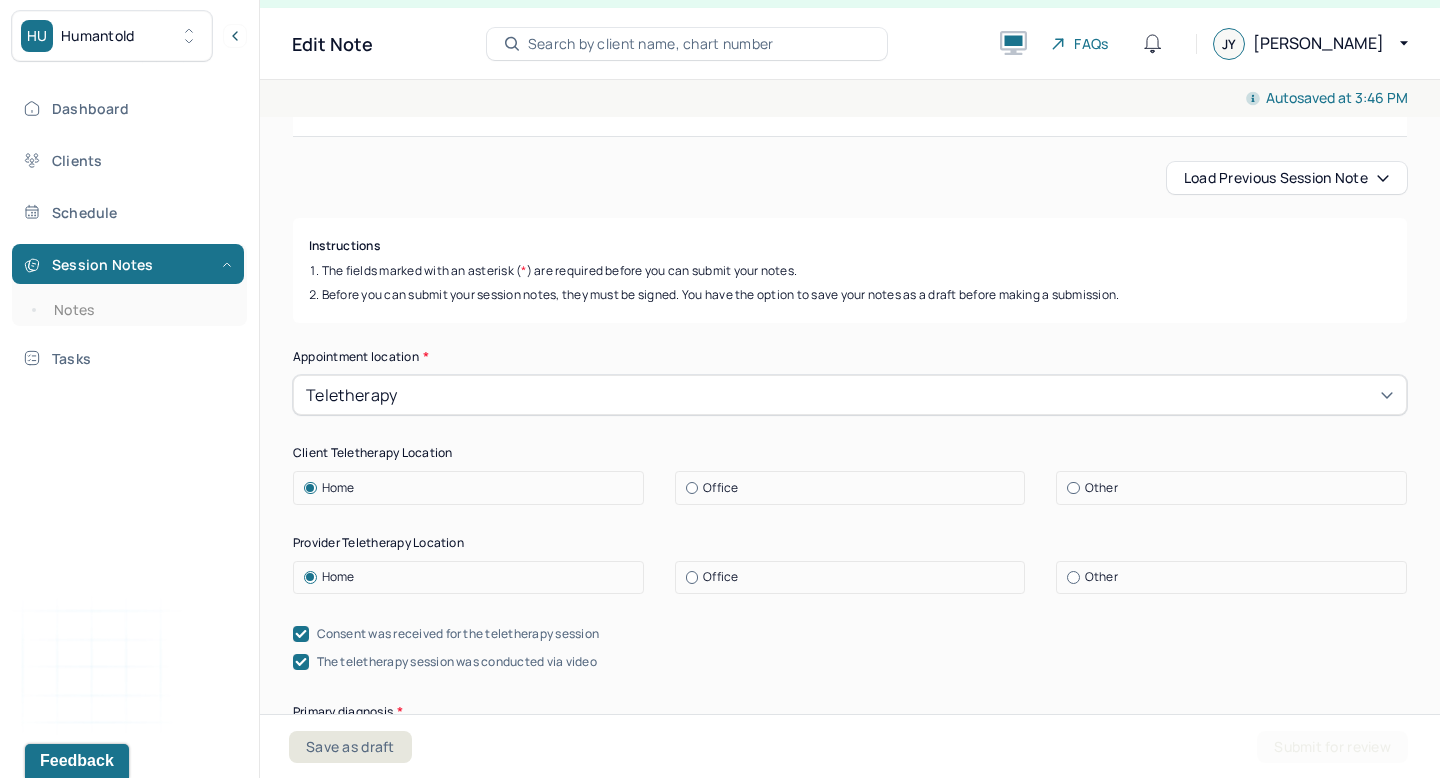 click at bounding box center (692, 577) 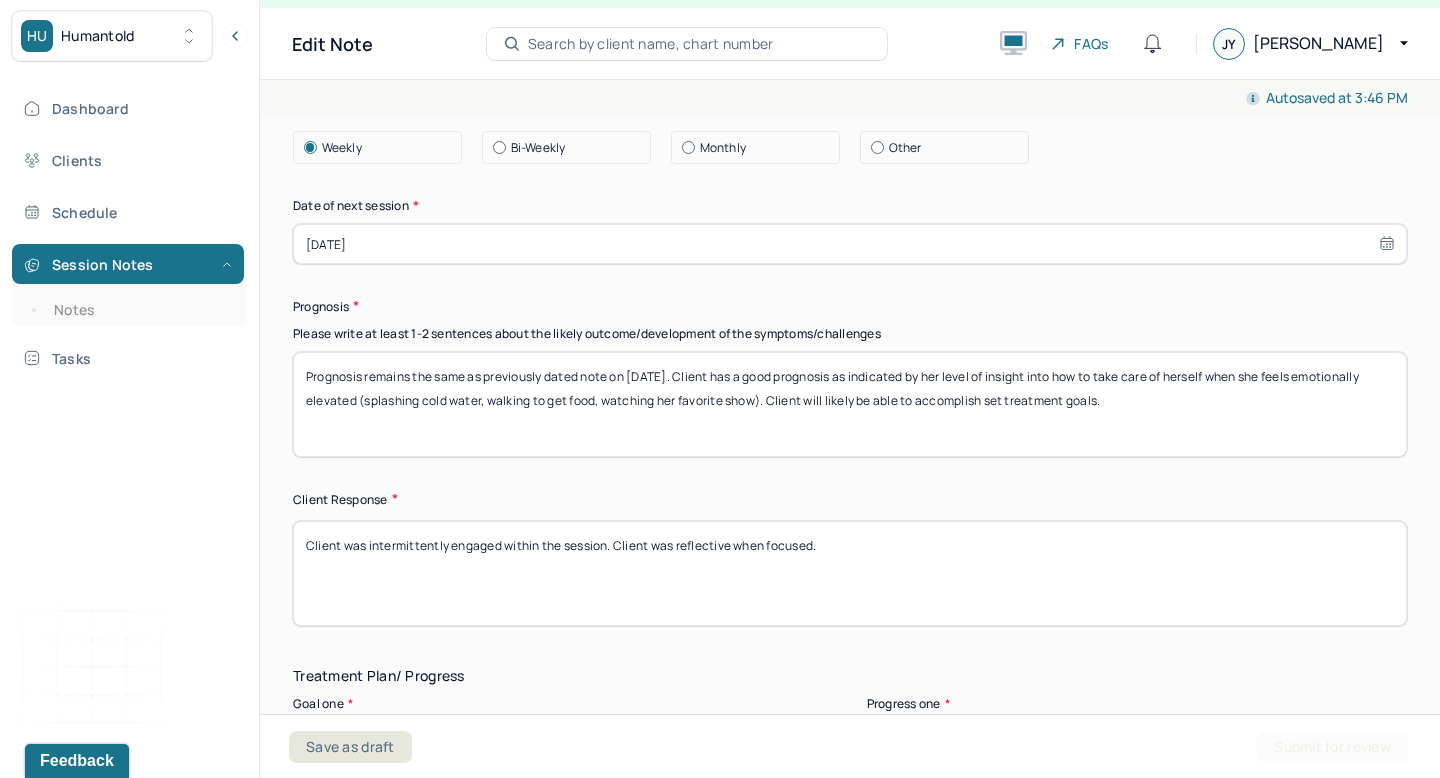 scroll, scrollTop: 2754, scrollLeft: 0, axis: vertical 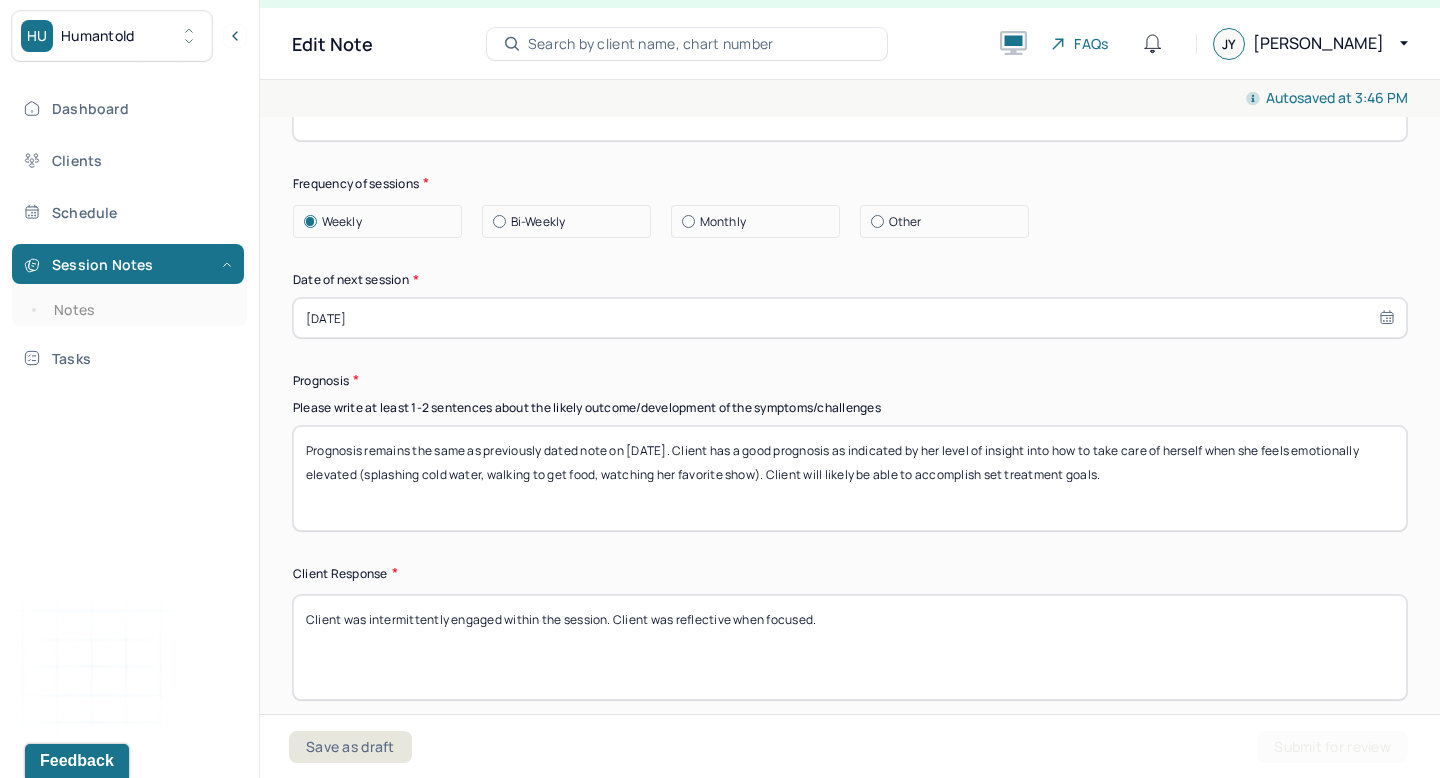 click on "[DATE]" at bounding box center [850, 318] 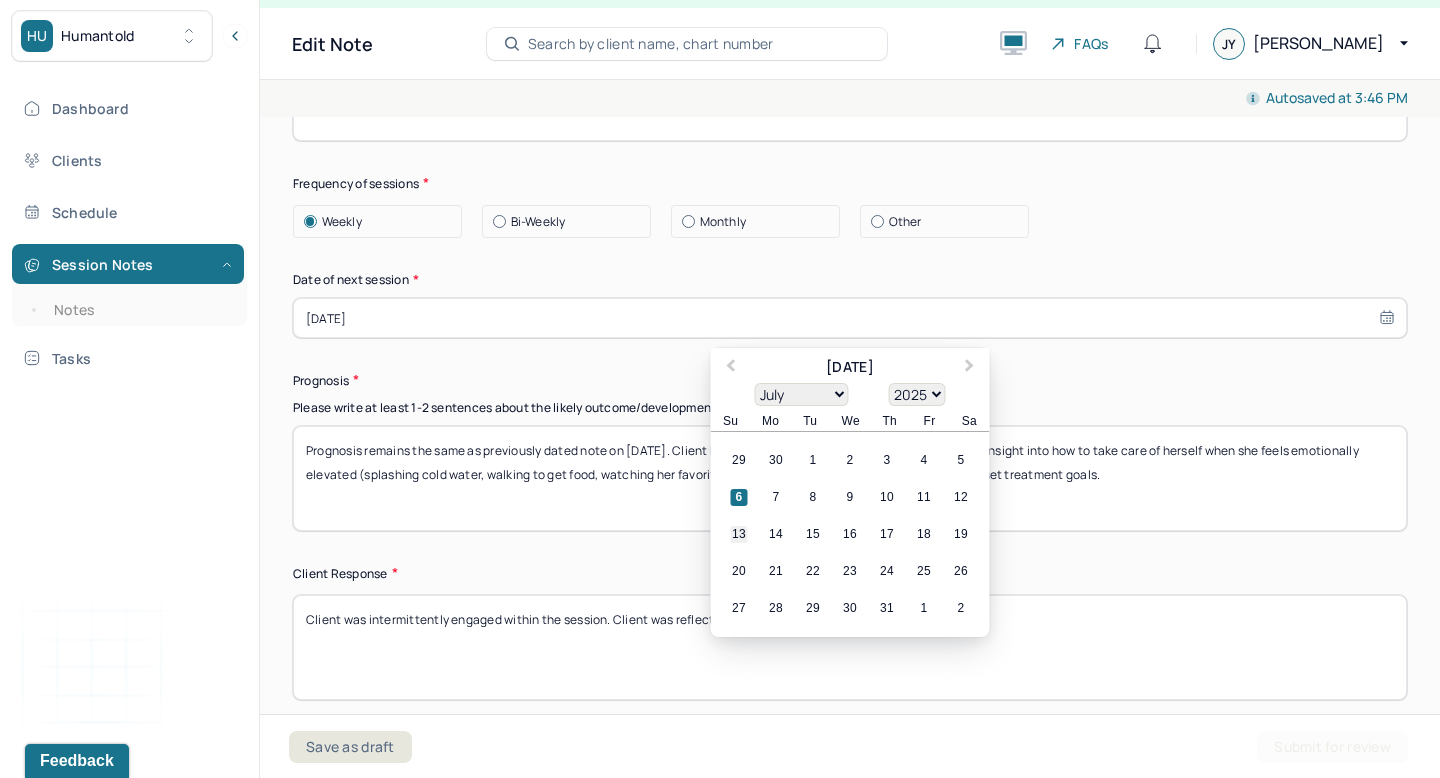 click on "13" at bounding box center [739, 535] 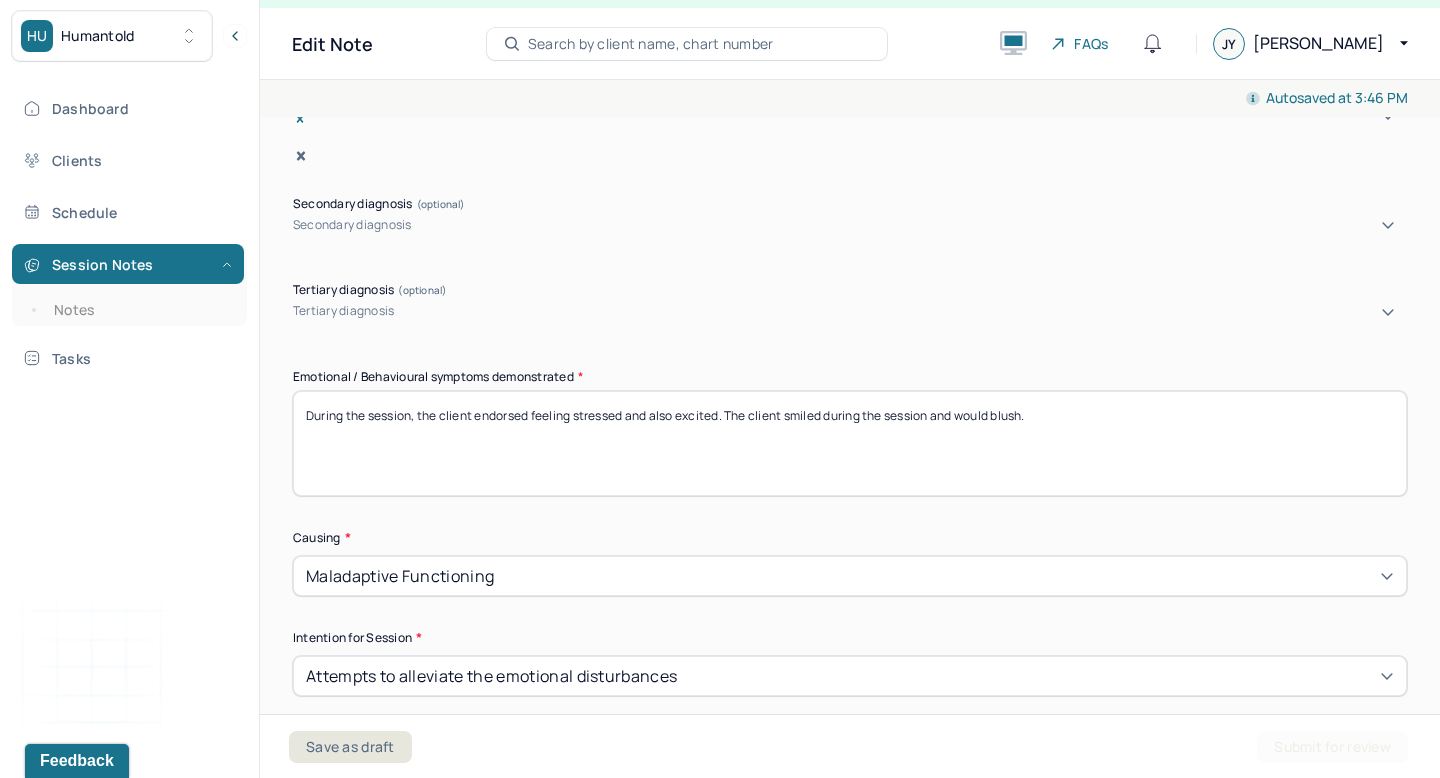 scroll, scrollTop: 0, scrollLeft: 0, axis: both 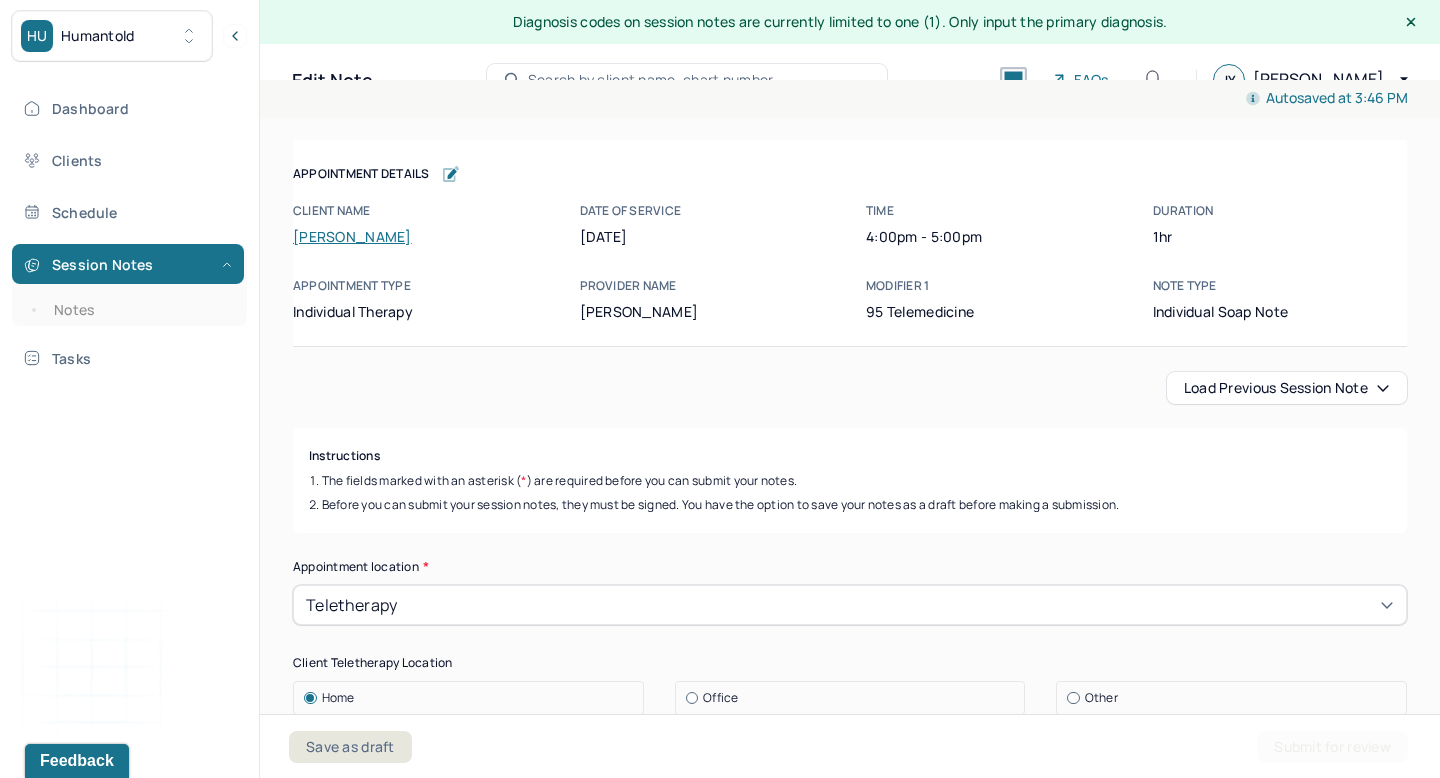 select on "6" 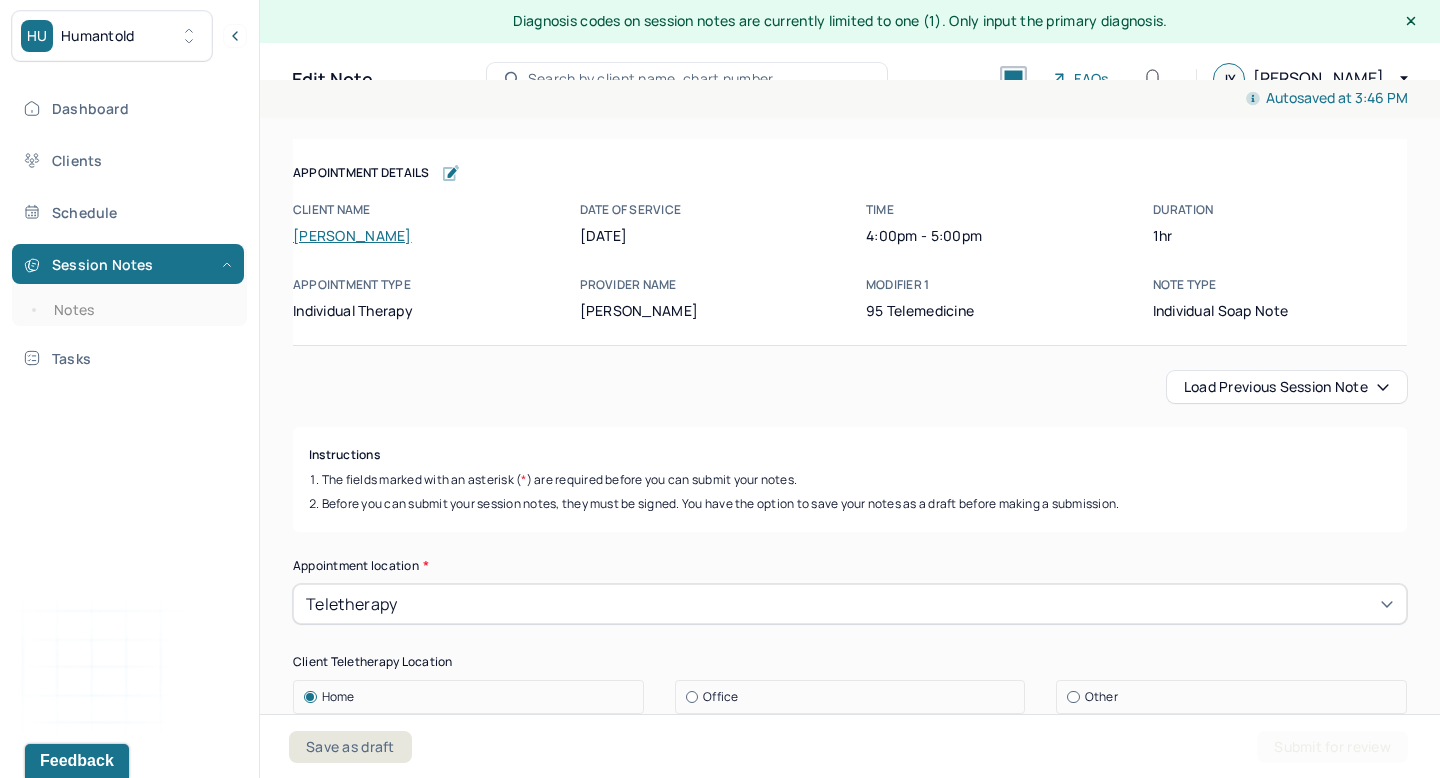 scroll, scrollTop: 36, scrollLeft: 0, axis: vertical 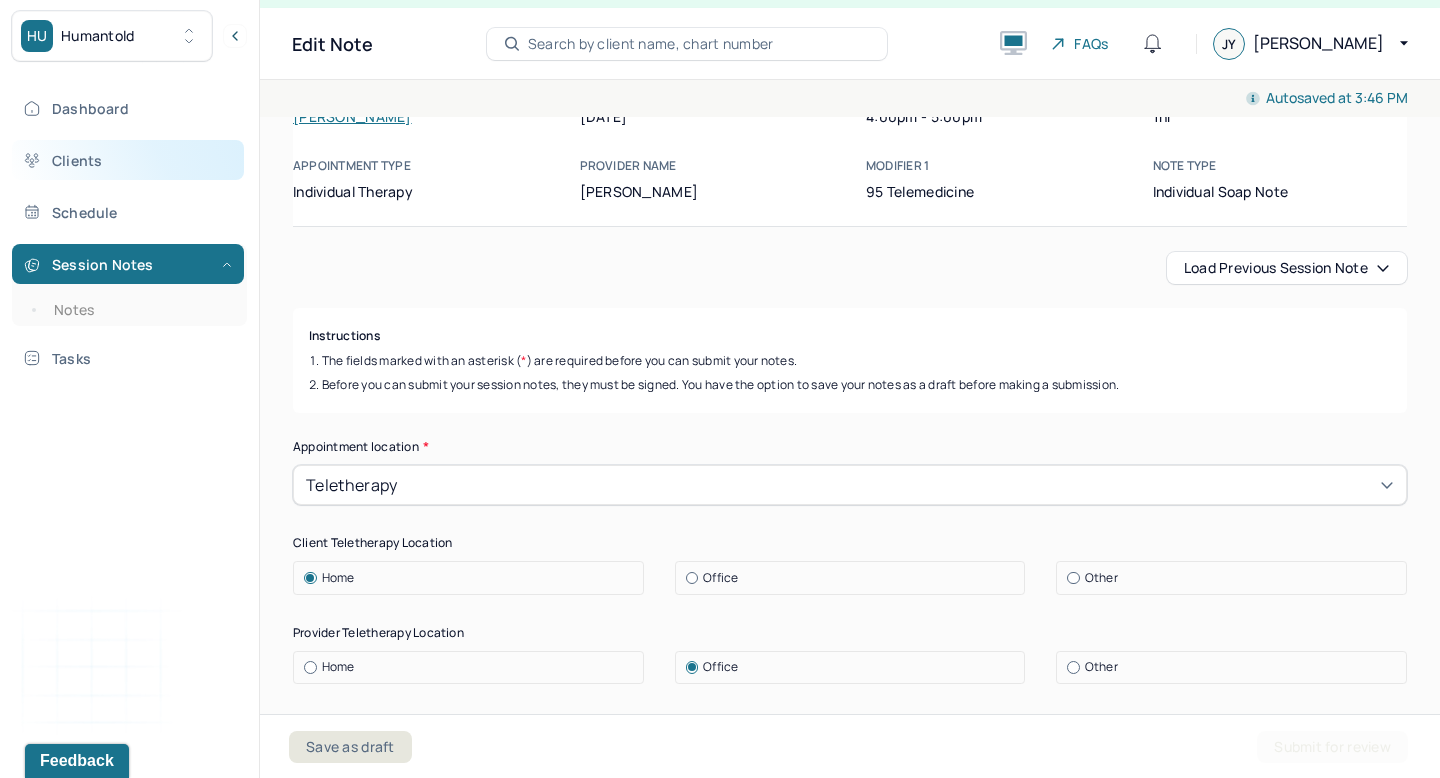 click on "Clients" at bounding box center [128, 160] 